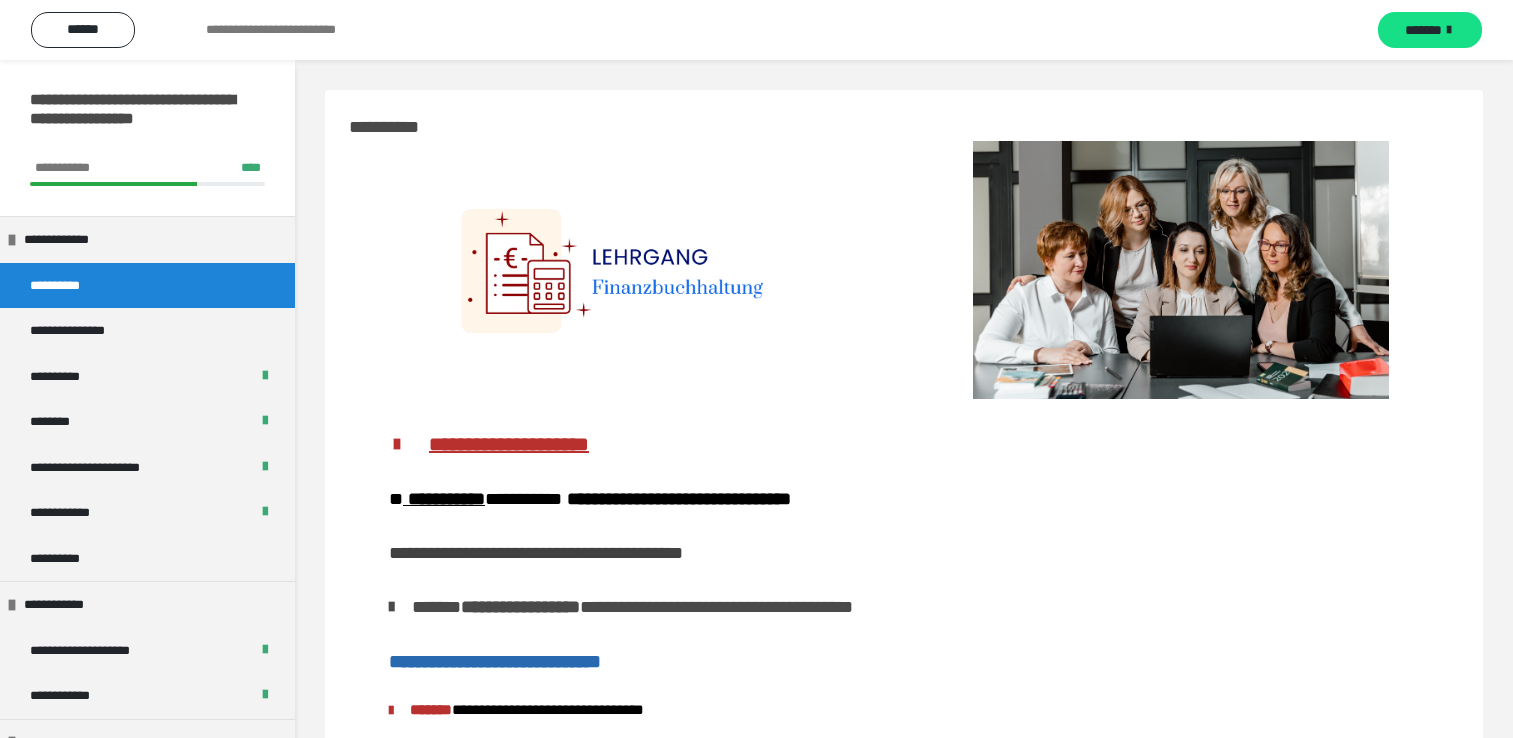 scroll, scrollTop: 0, scrollLeft: 0, axis: both 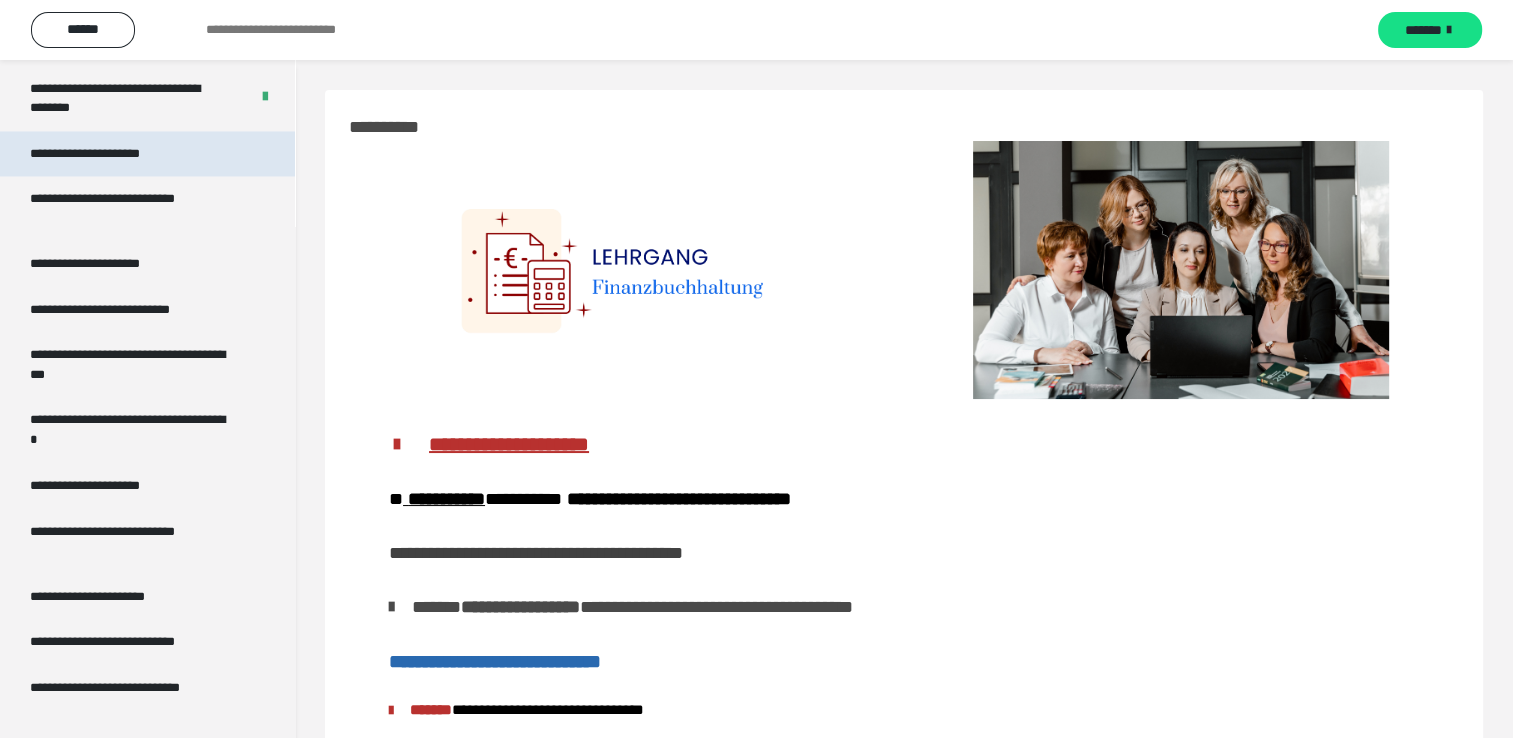 click on "**********" at bounding box center [108, 154] 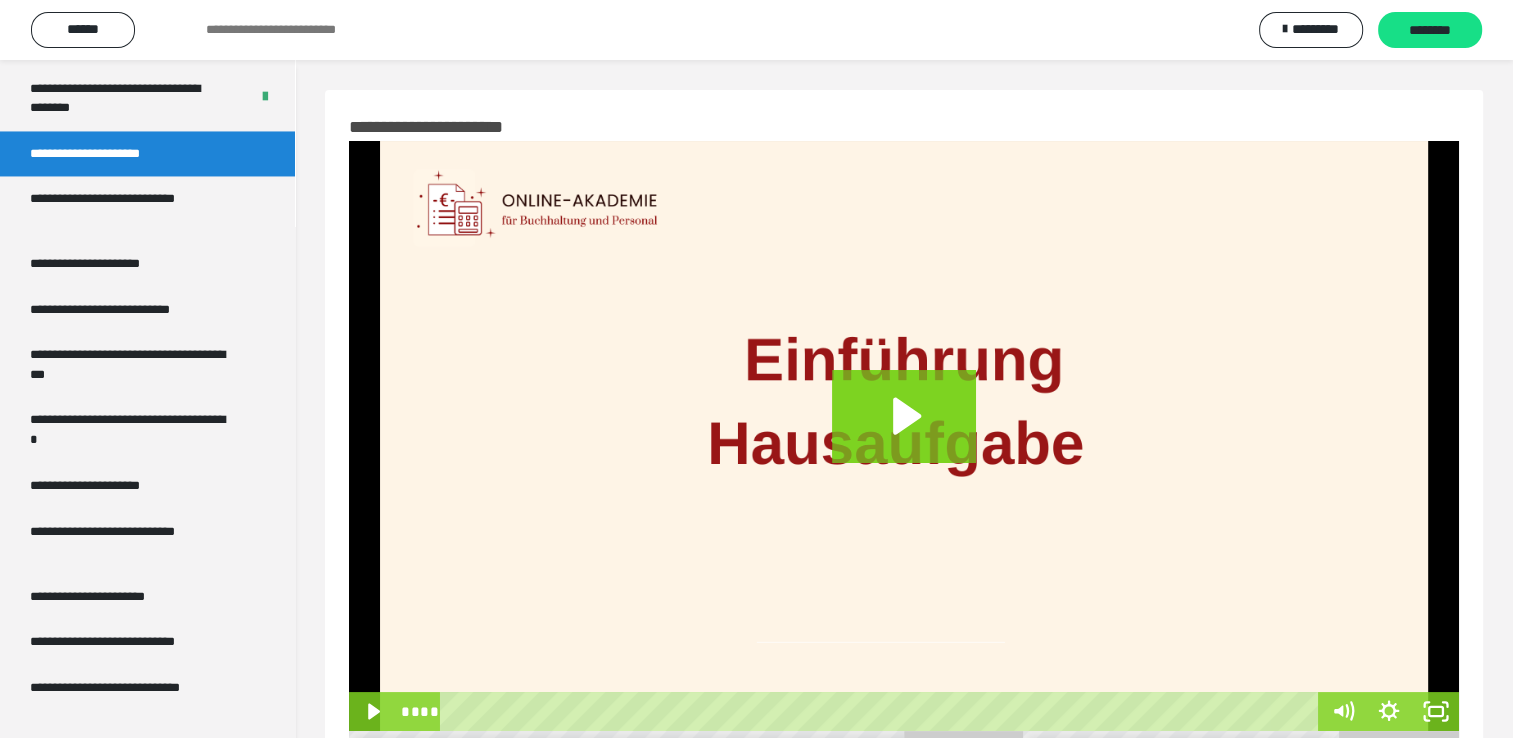 scroll, scrollTop: 500, scrollLeft: 0, axis: vertical 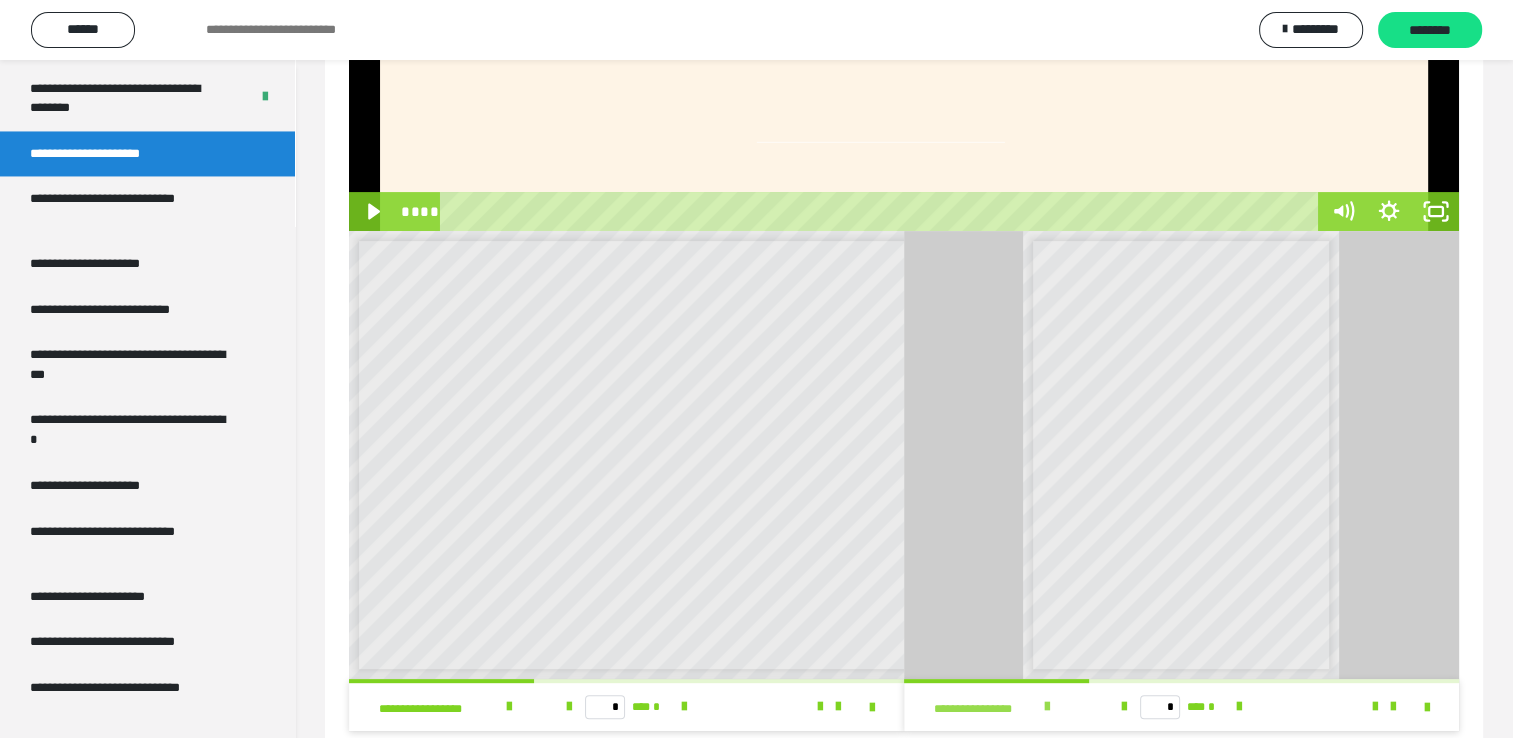 click at bounding box center [1047, 707] 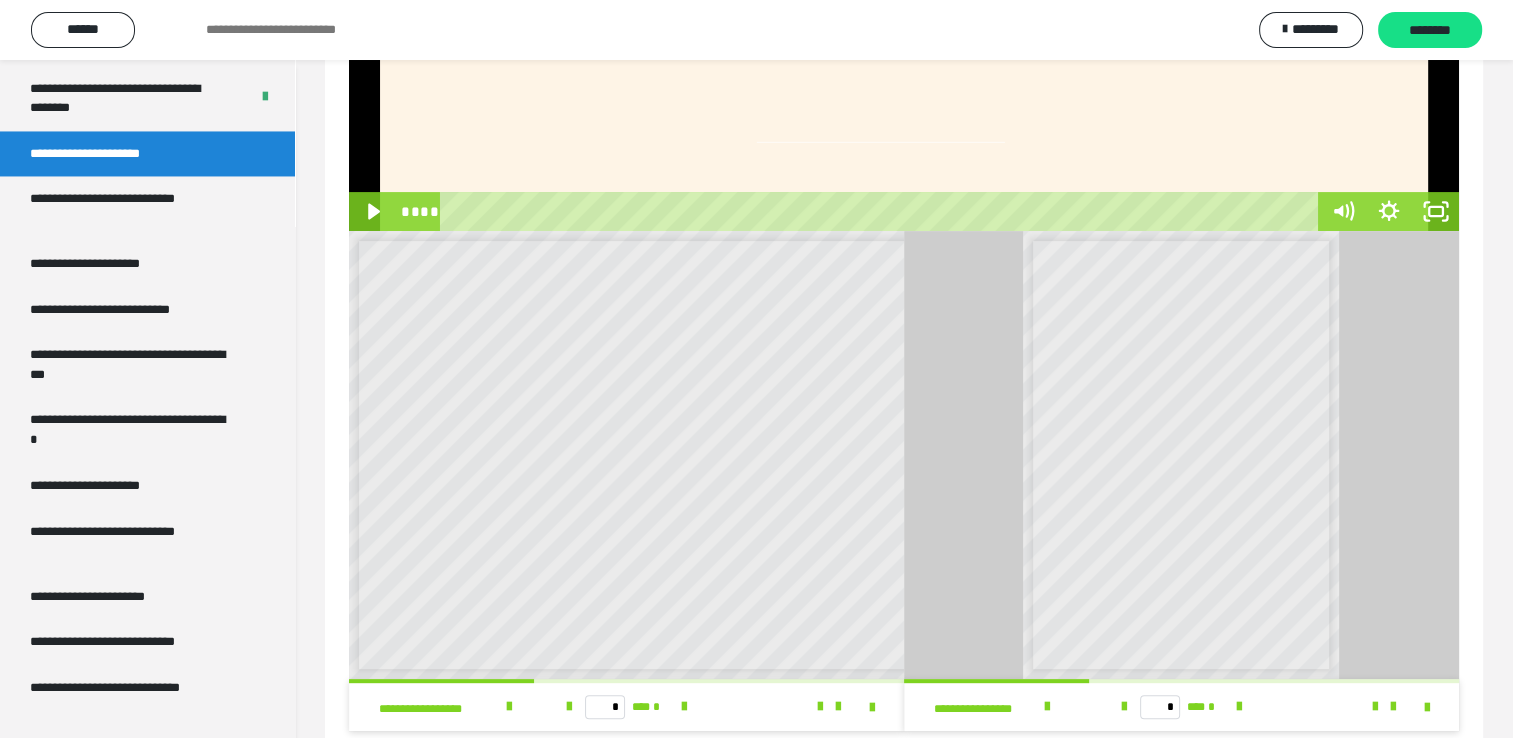 scroll, scrollTop: 0, scrollLeft: 0, axis: both 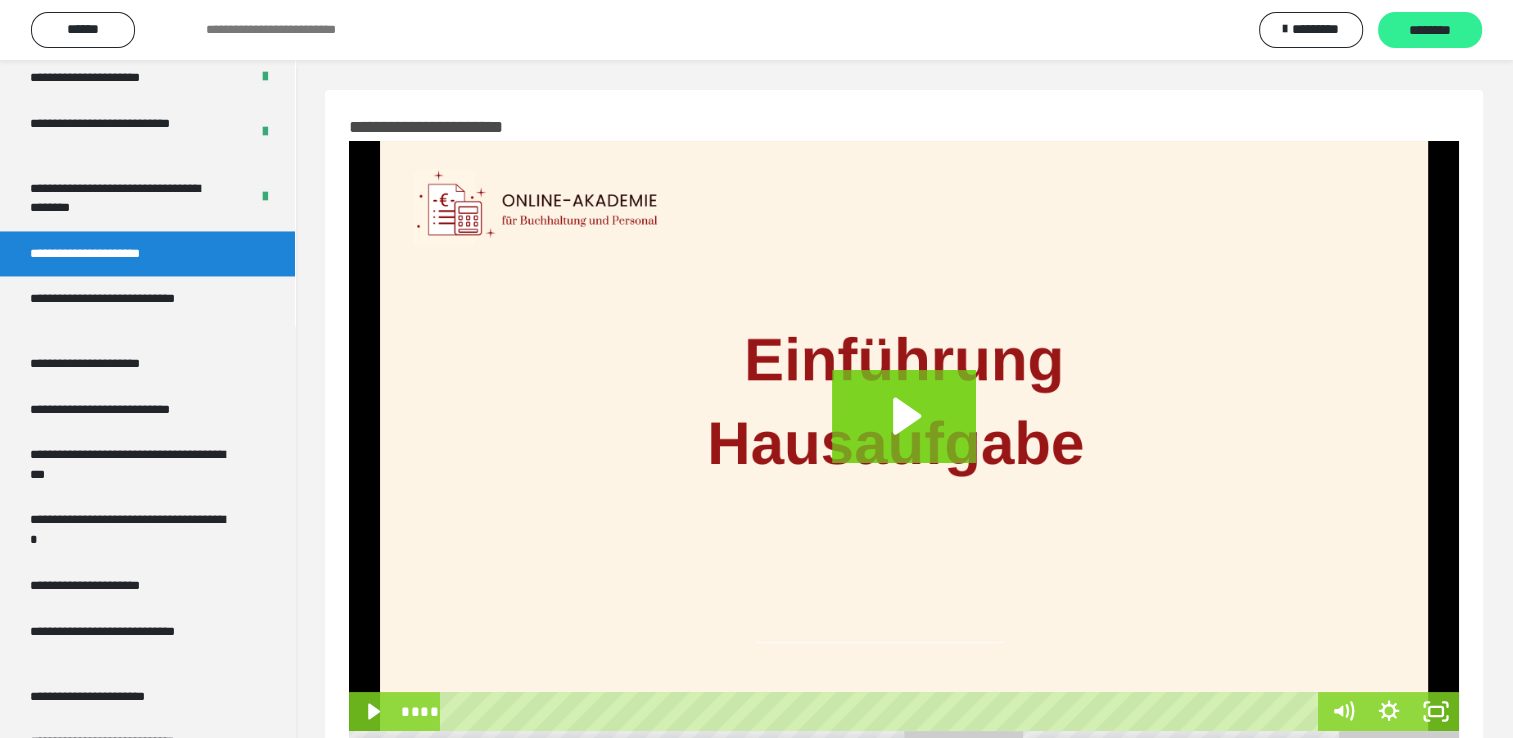 click on "********" at bounding box center [1430, 31] 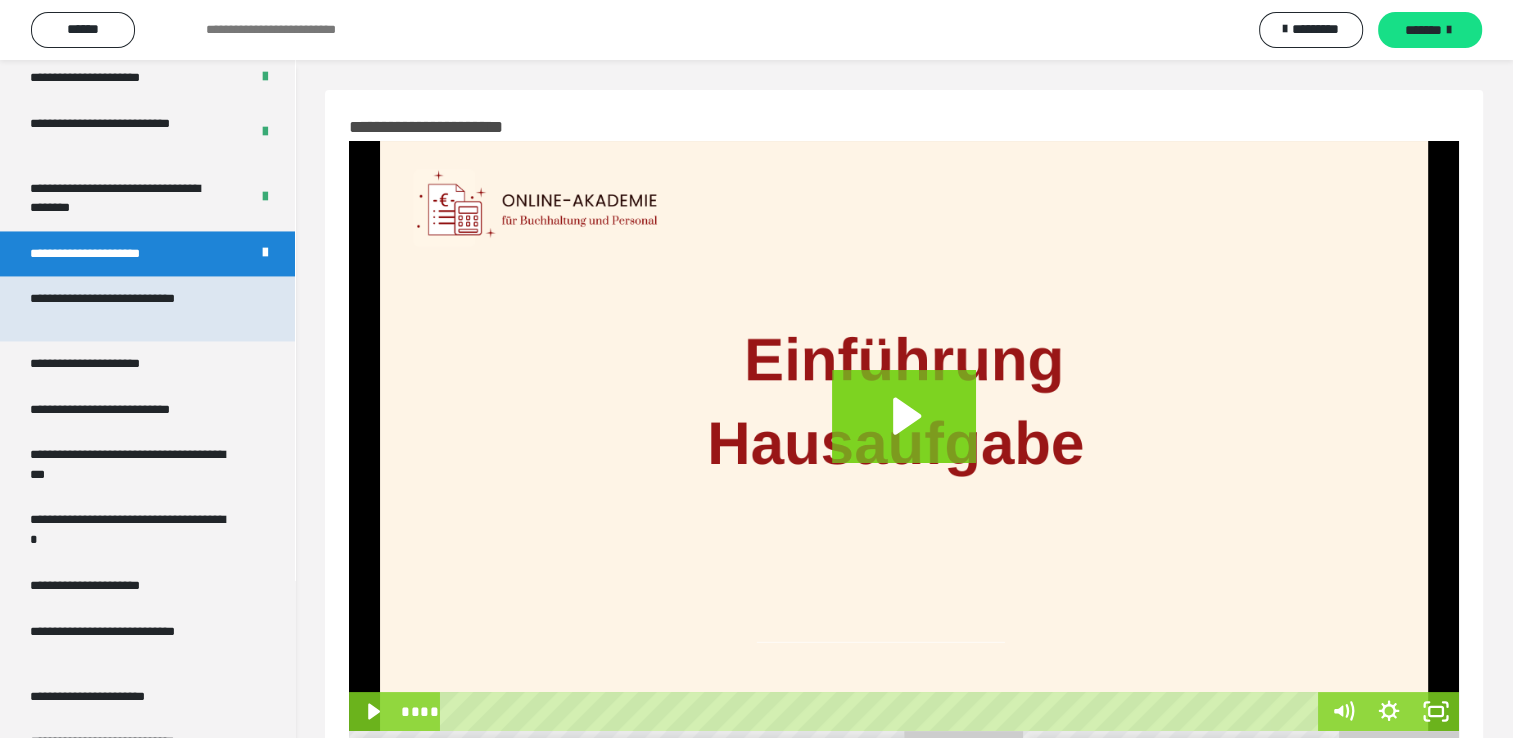 click on "**********" at bounding box center (132, 308) 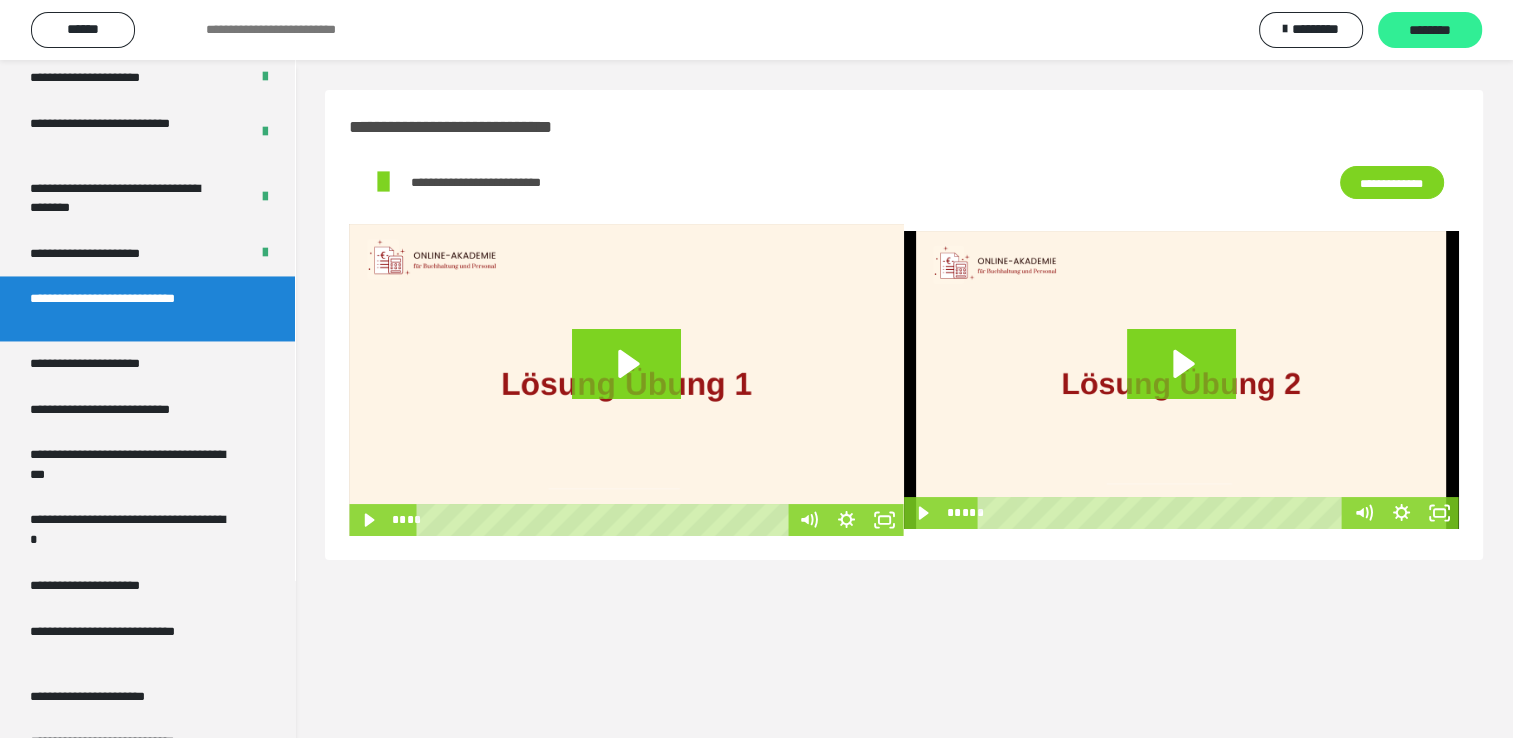 click on "********" at bounding box center (1430, 31) 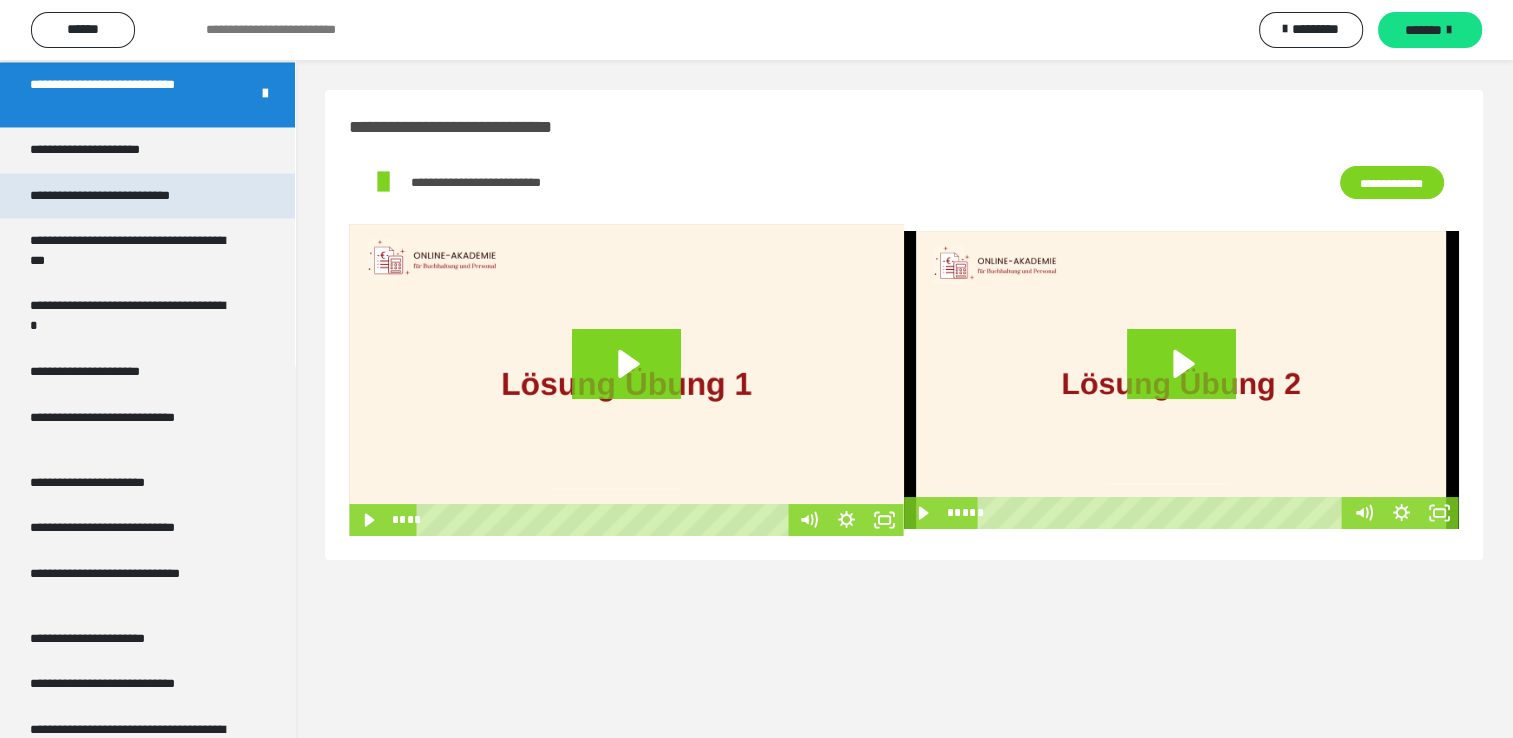 scroll, scrollTop: 3490, scrollLeft: 0, axis: vertical 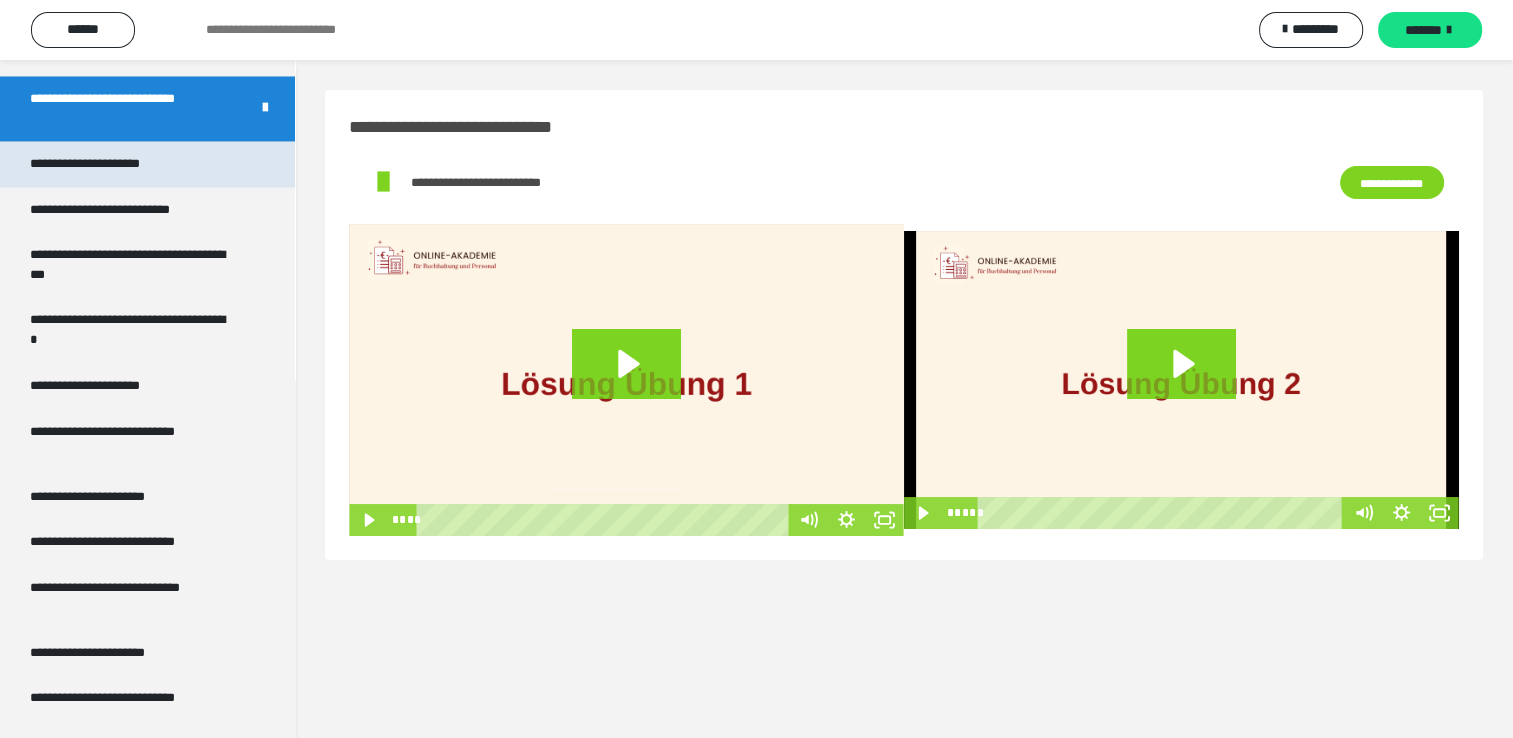 click on "**********" at bounding box center (108, 164) 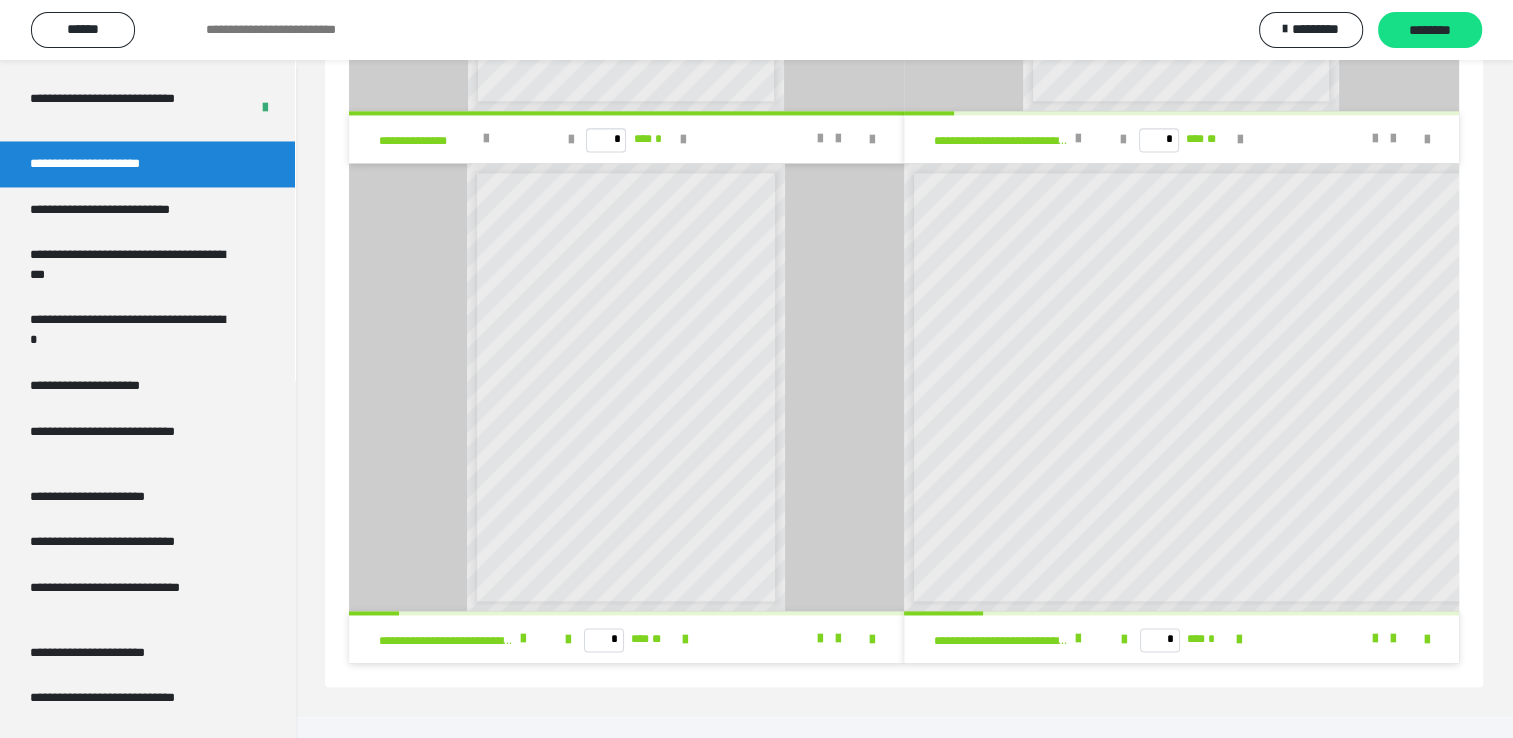 scroll, scrollTop: 2721, scrollLeft: 0, axis: vertical 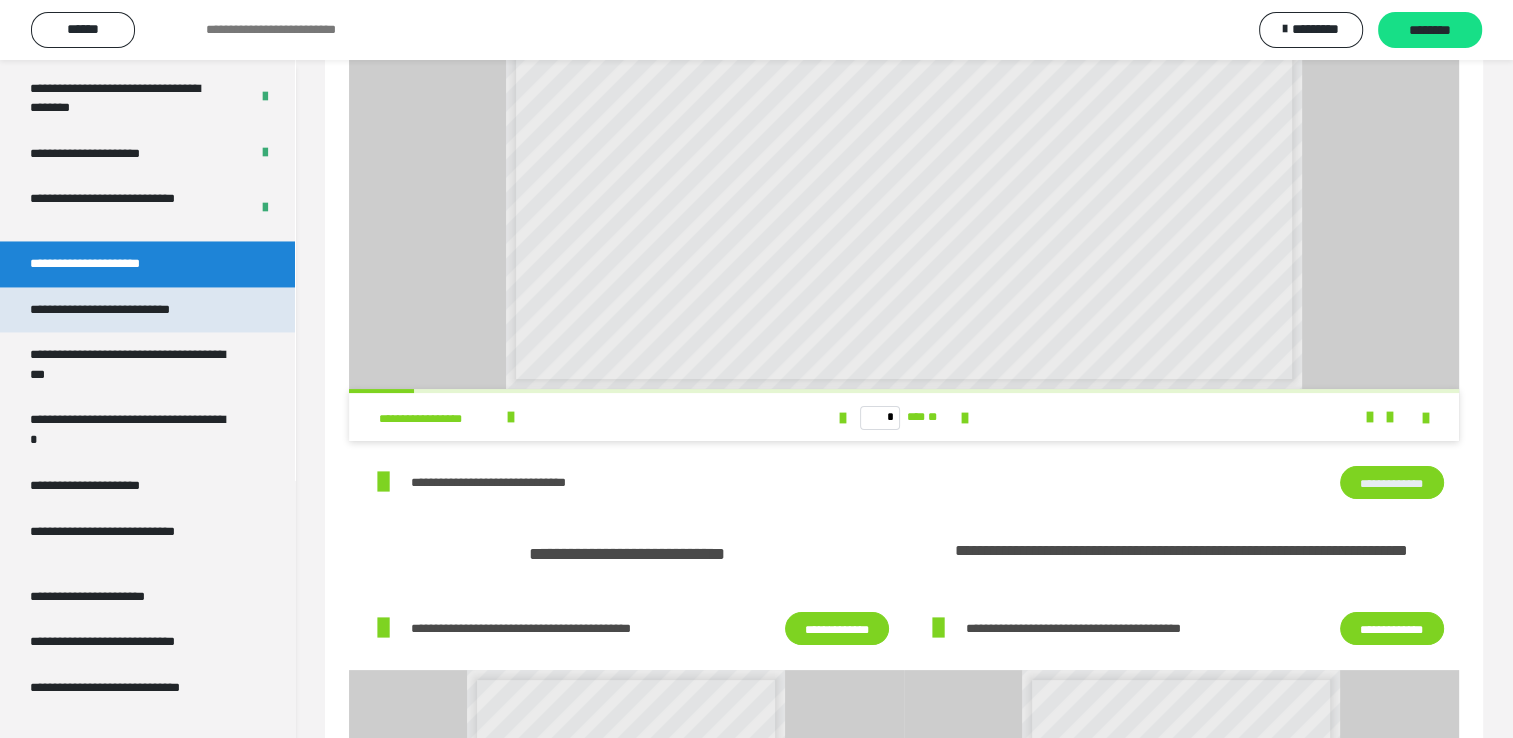 click on "**********" at bounding box center [129, 310] 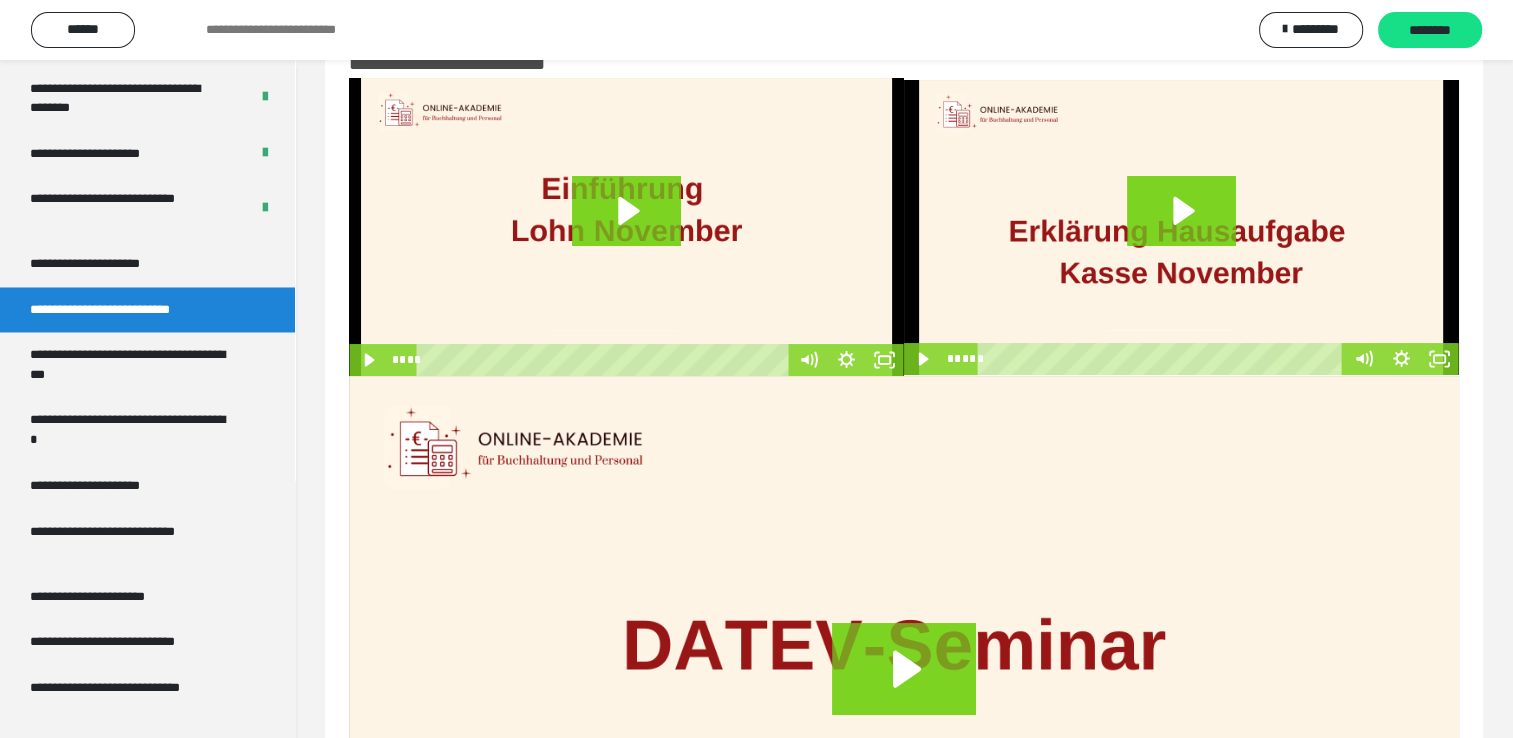 scroll, scrollTop: 0, scrollLeft: 0, axis: both 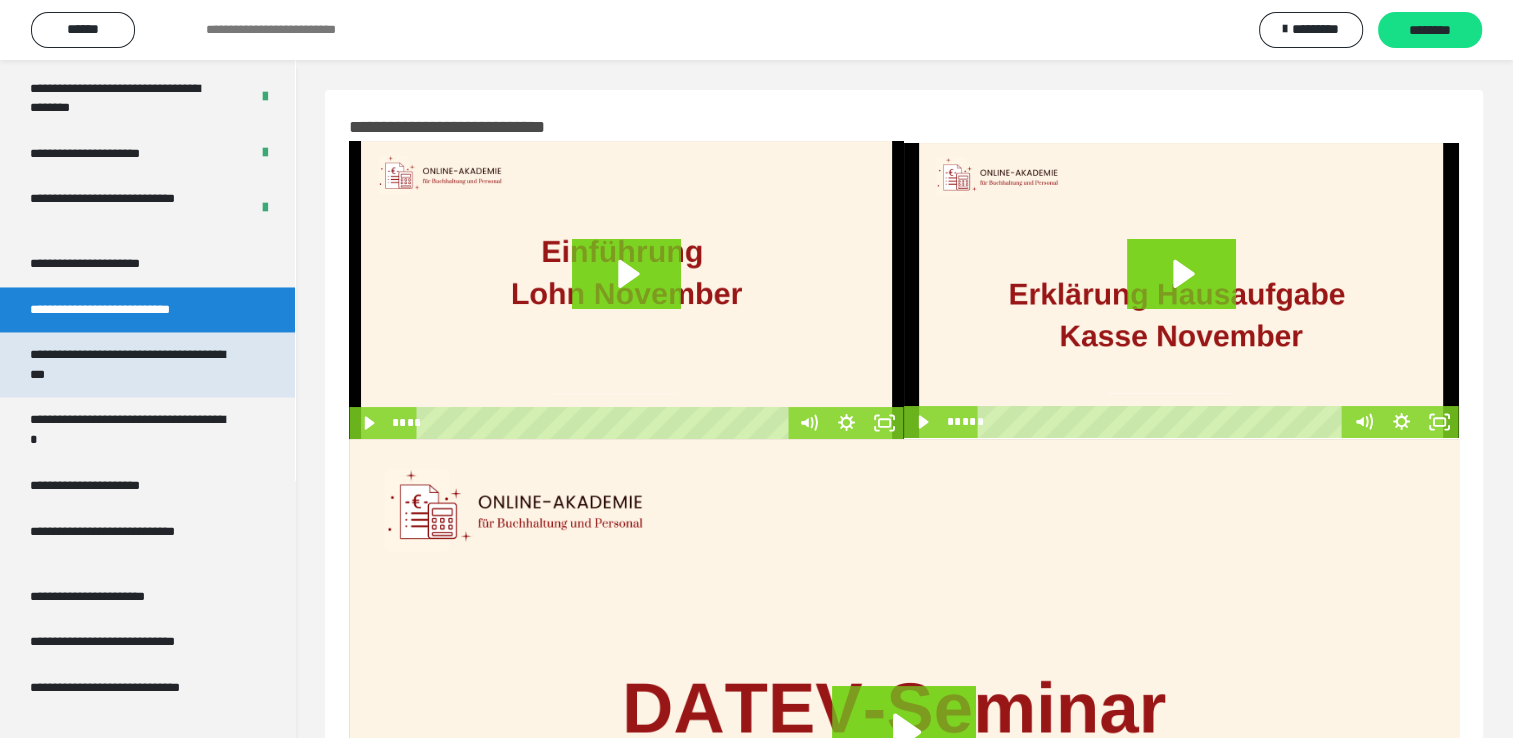 click on "**********" at bounding box center [132, 364] 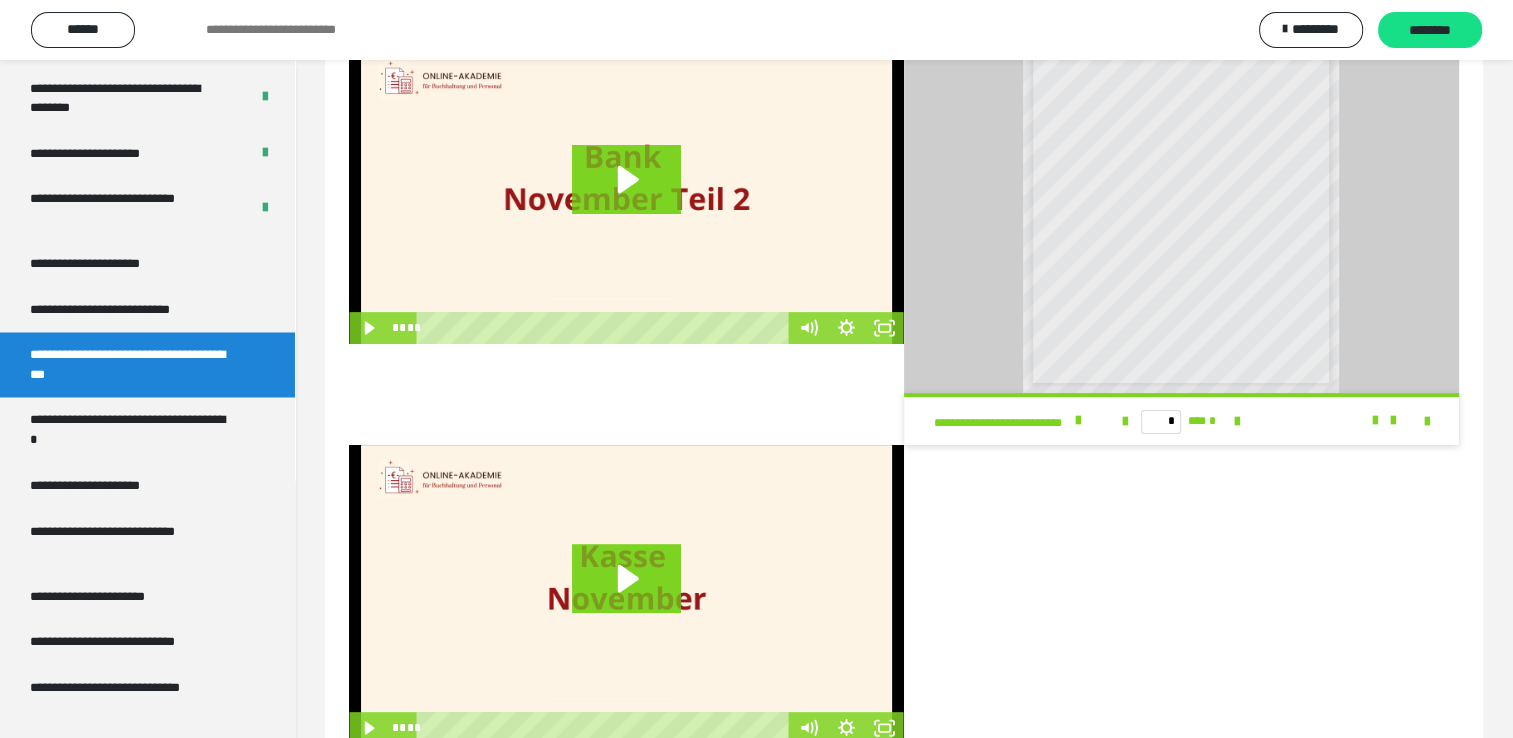 scroll, scrollTop: 552, scrollLeft: 0, axis: vertical 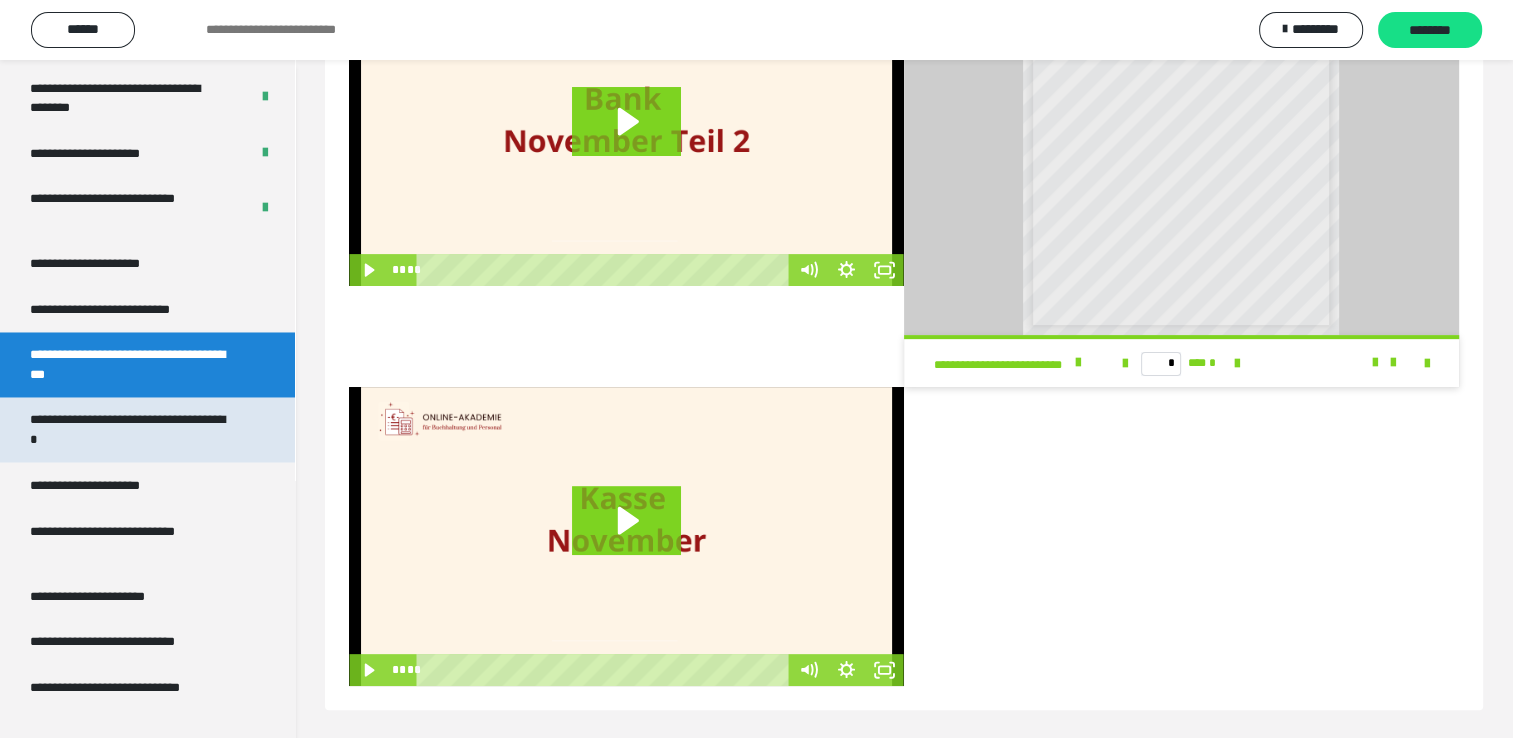 click on "**********" at bounding box center [132, 429] 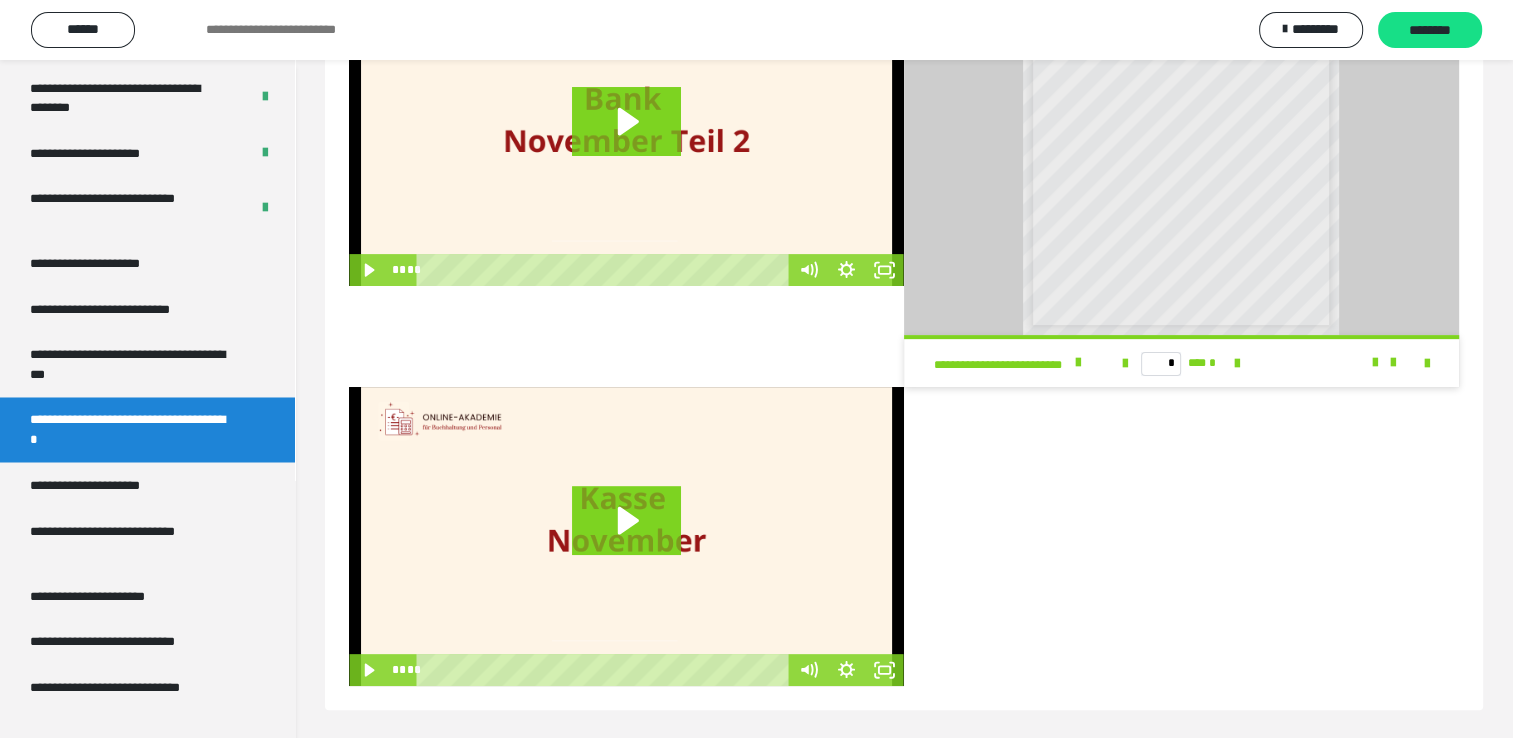 scroll, scrollTop: 60, scrollLeft: 0, axis: vertical 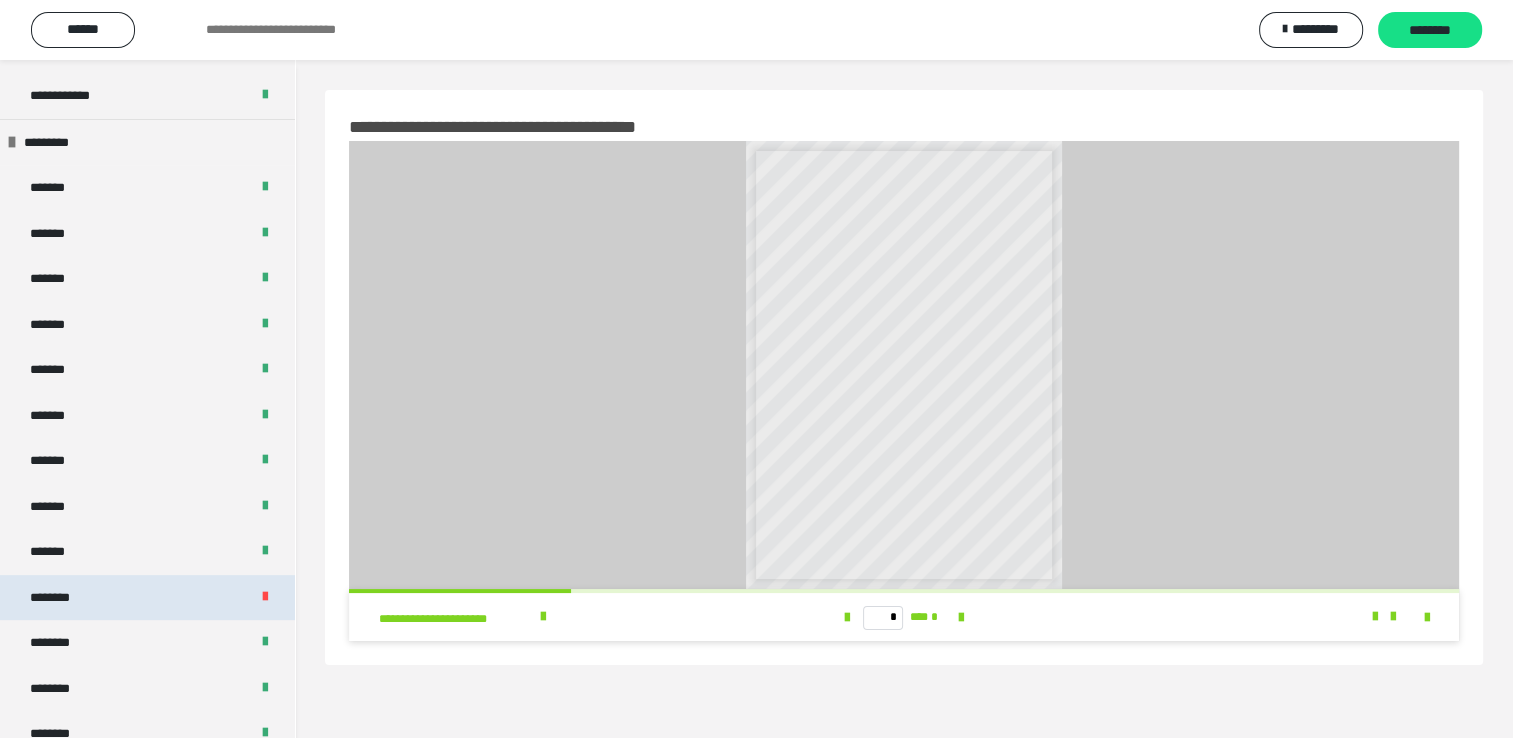 click on "********" at bounding box center [147, 598] 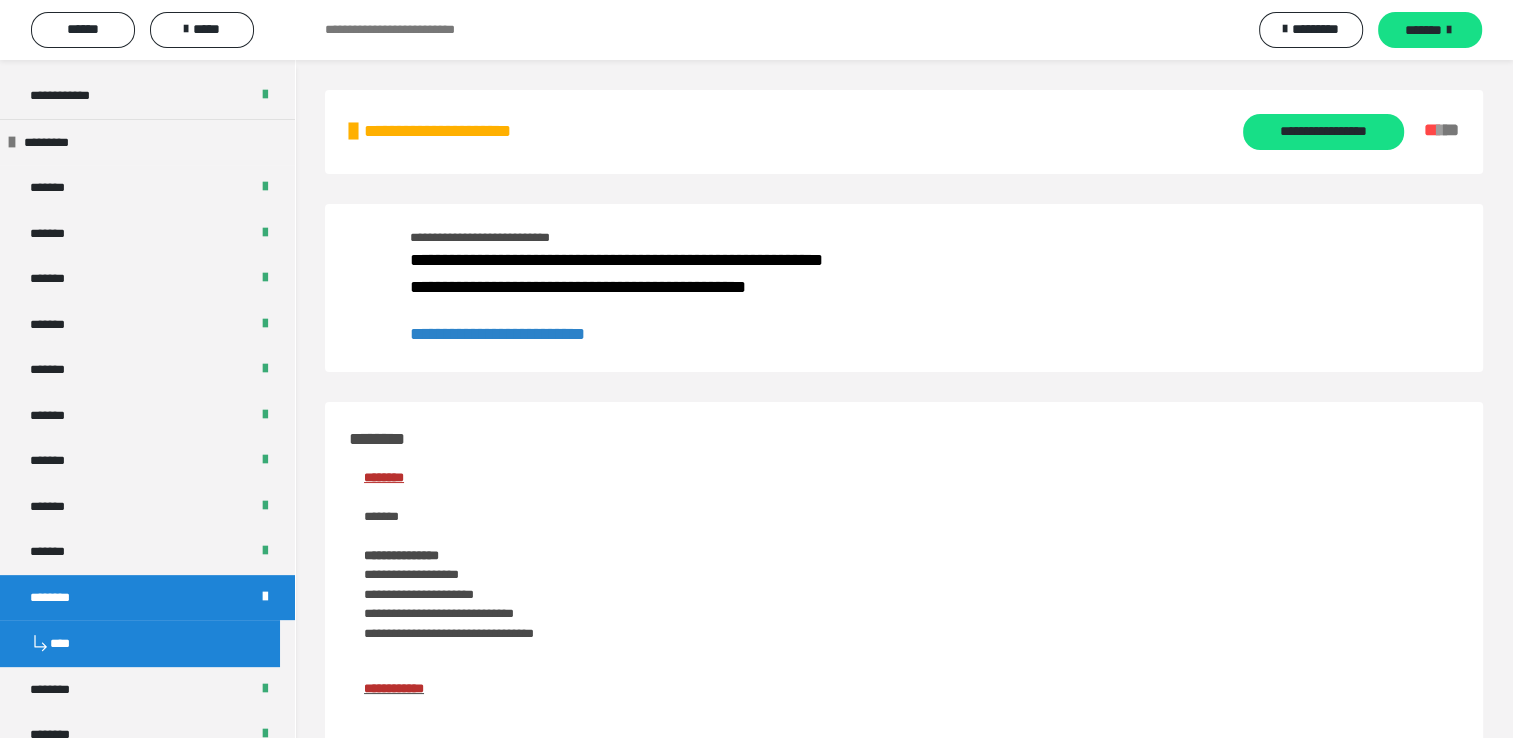 click on "**********" at bounding box center [497, 334] 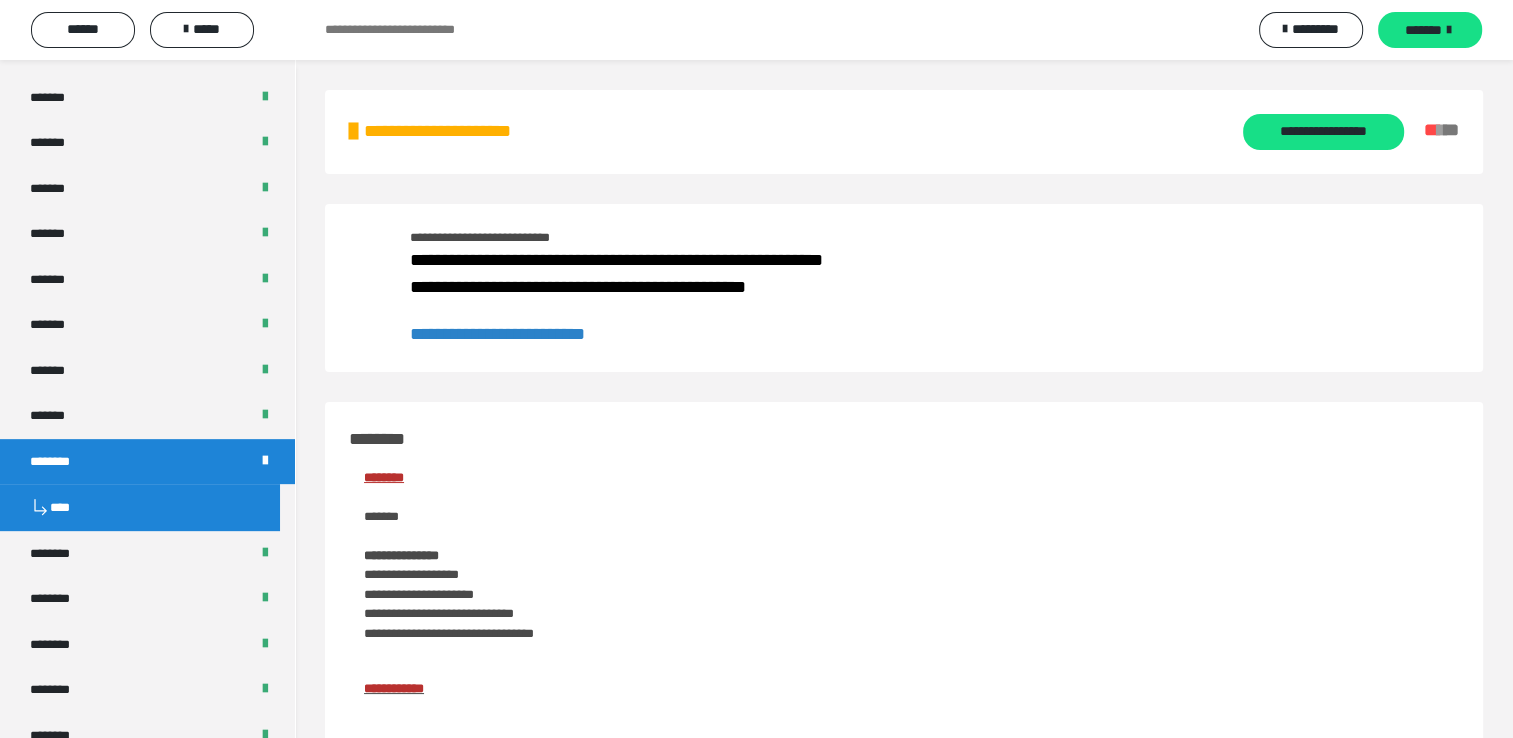 scroll, scrollTop: 900, scrollLeft: 0, axis: vertical 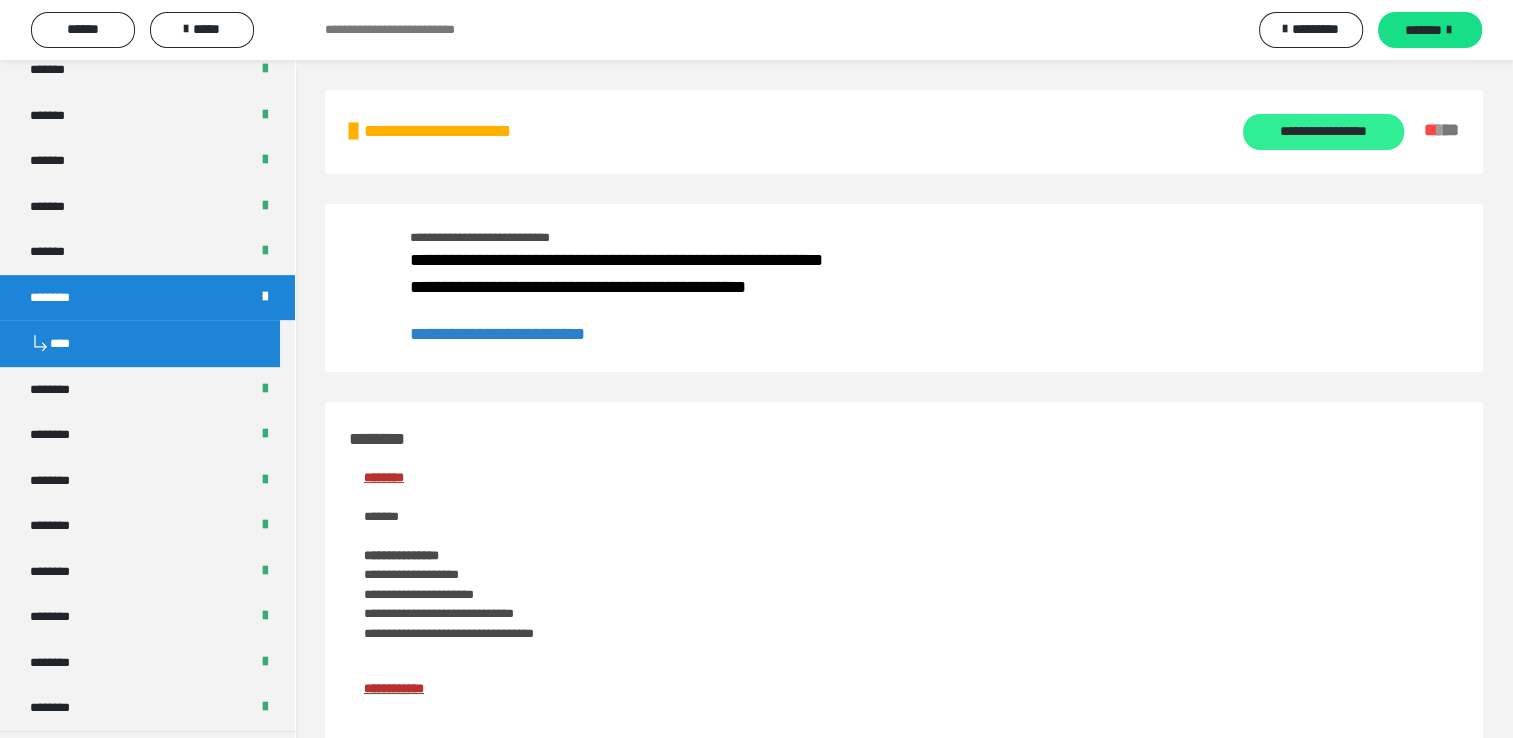 click on "**********" at bounding box center [1323, 132] 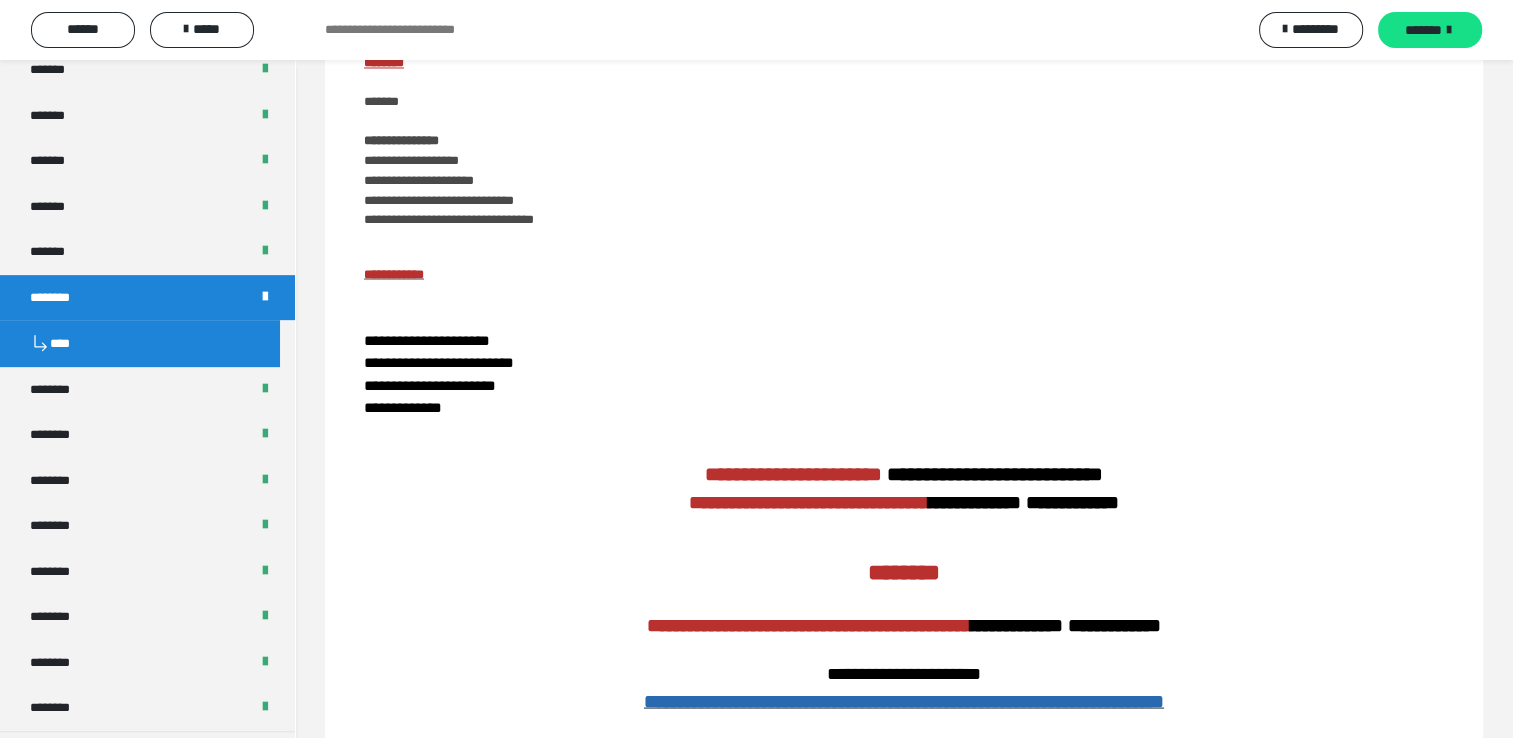 scroll, scrollTop: 3000, scrollLeft: 0, axis: vertical 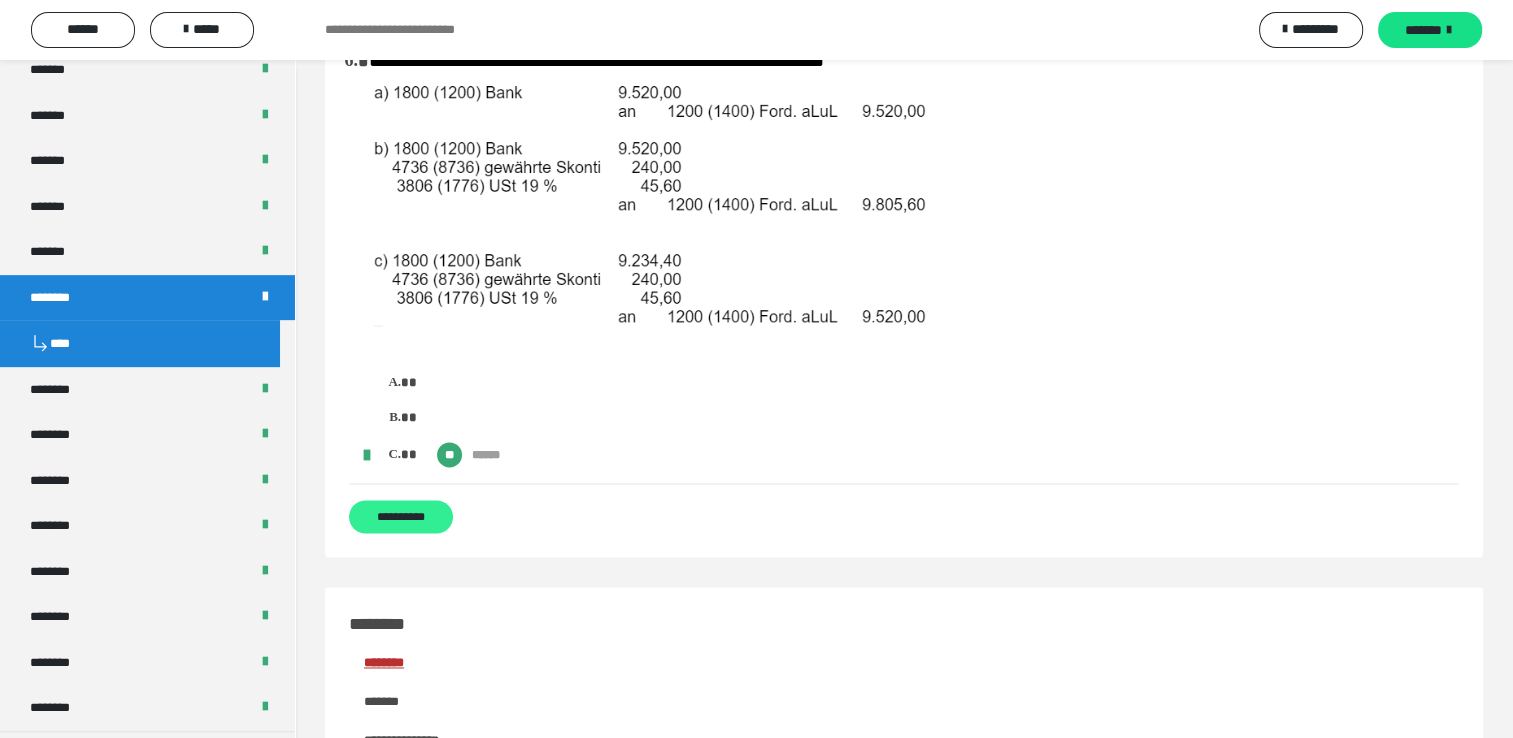 click on "**********" at bounding box center [401, 516] 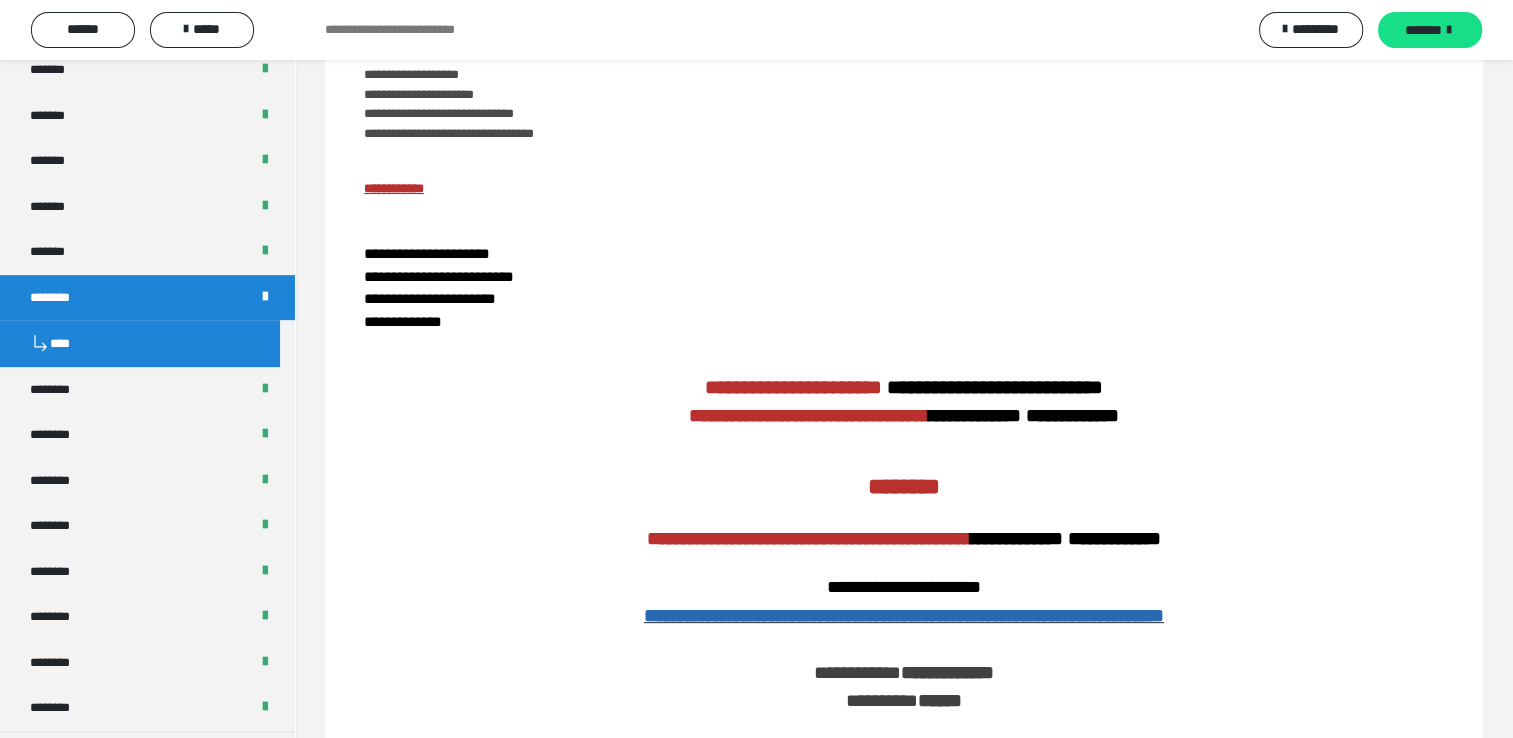 scroll, scrollTop: 0, scrollLeft: 0, axis: both 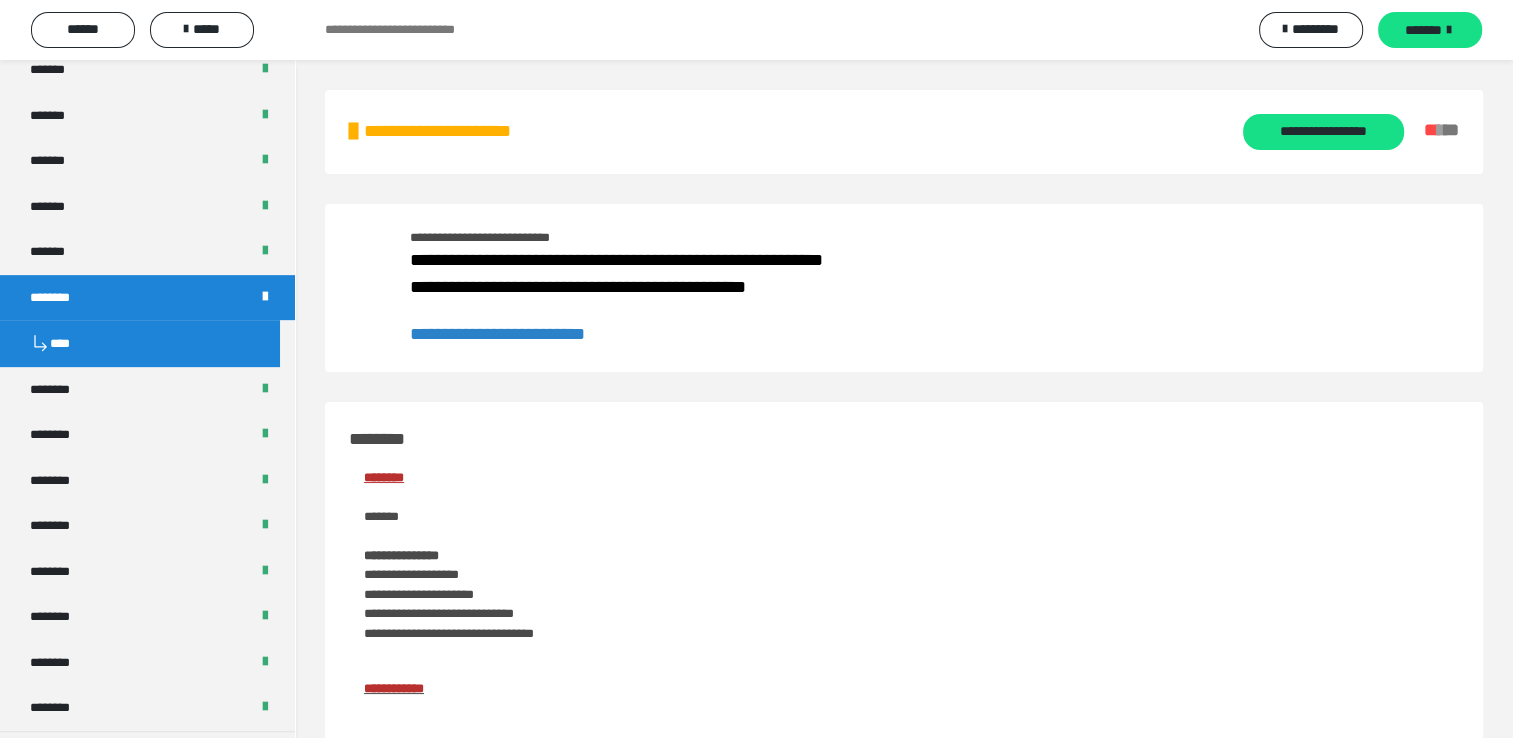 click on "**********" at bounding box center (465, 131) 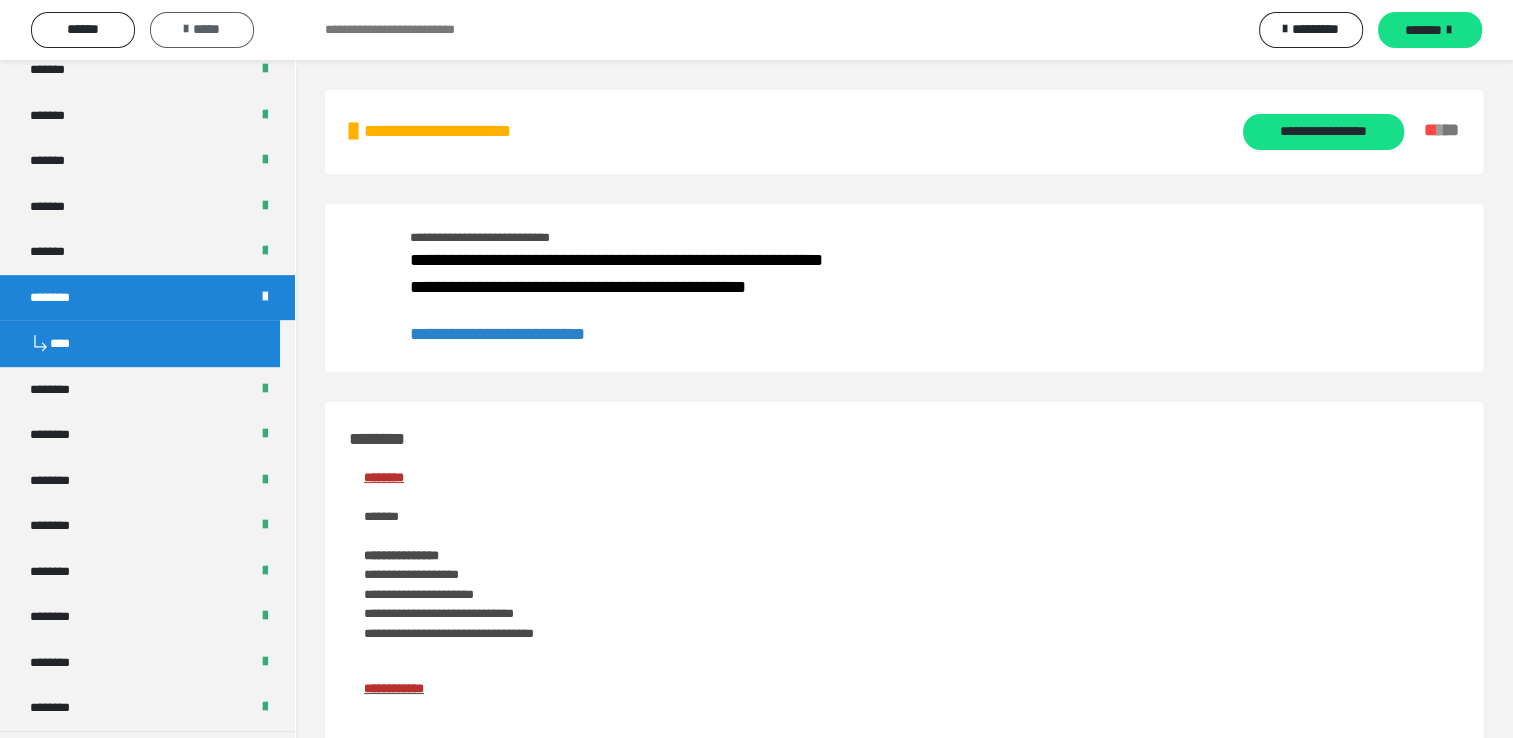 click on "*****" at bounding box center [202, 29] 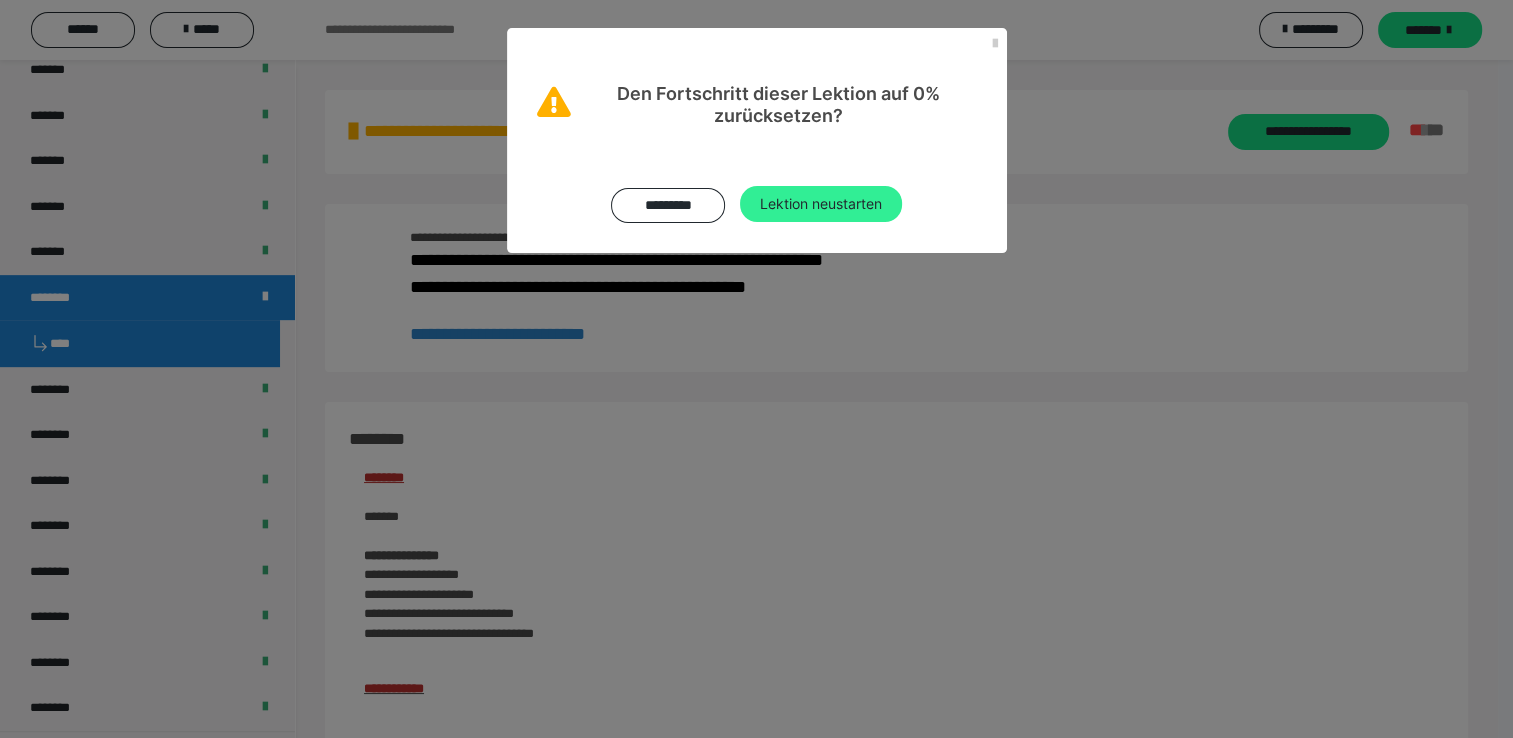 click on "Lektion neustarten" at bounding box center [821, 204] 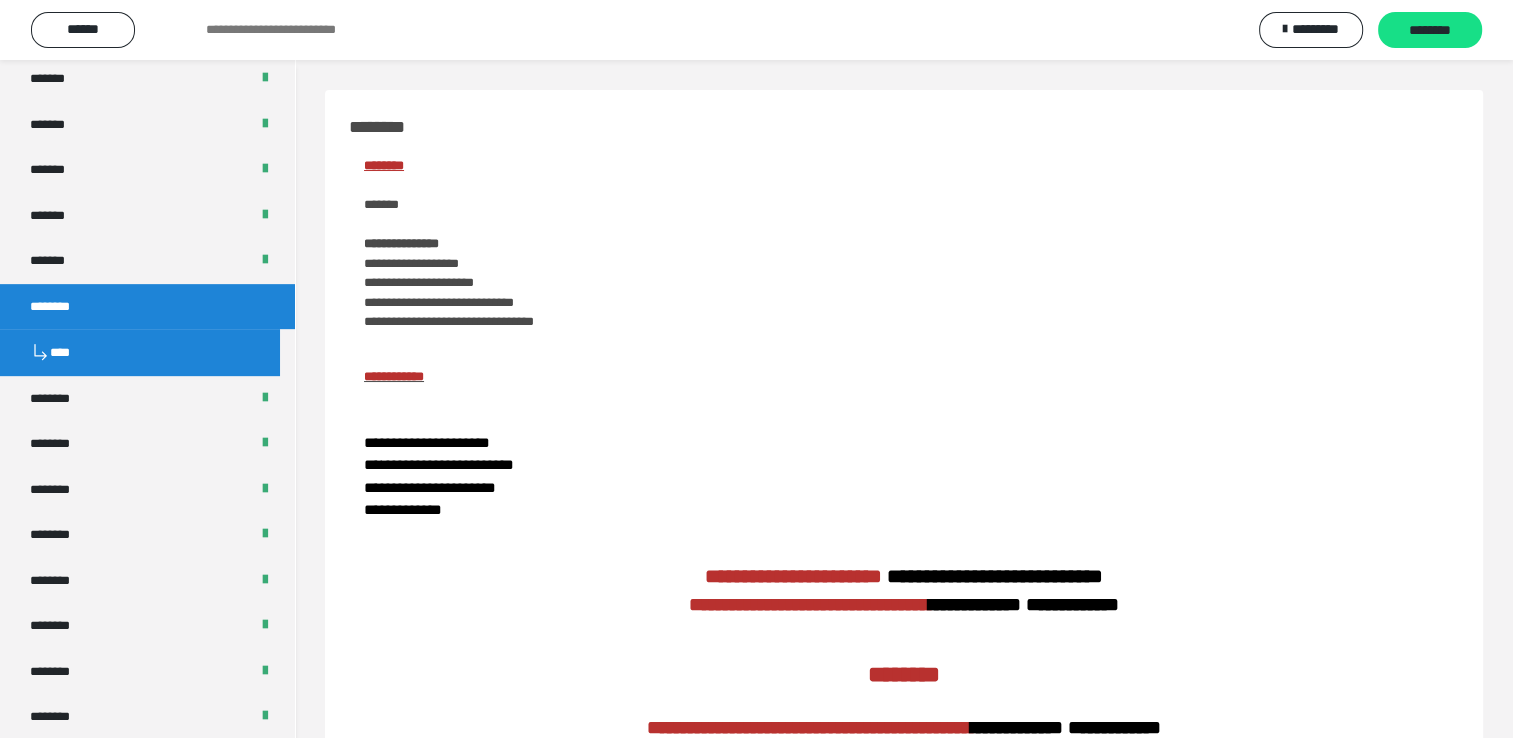 scroll, scrollTop: 900, scrollLeft: 0, axis: vertical 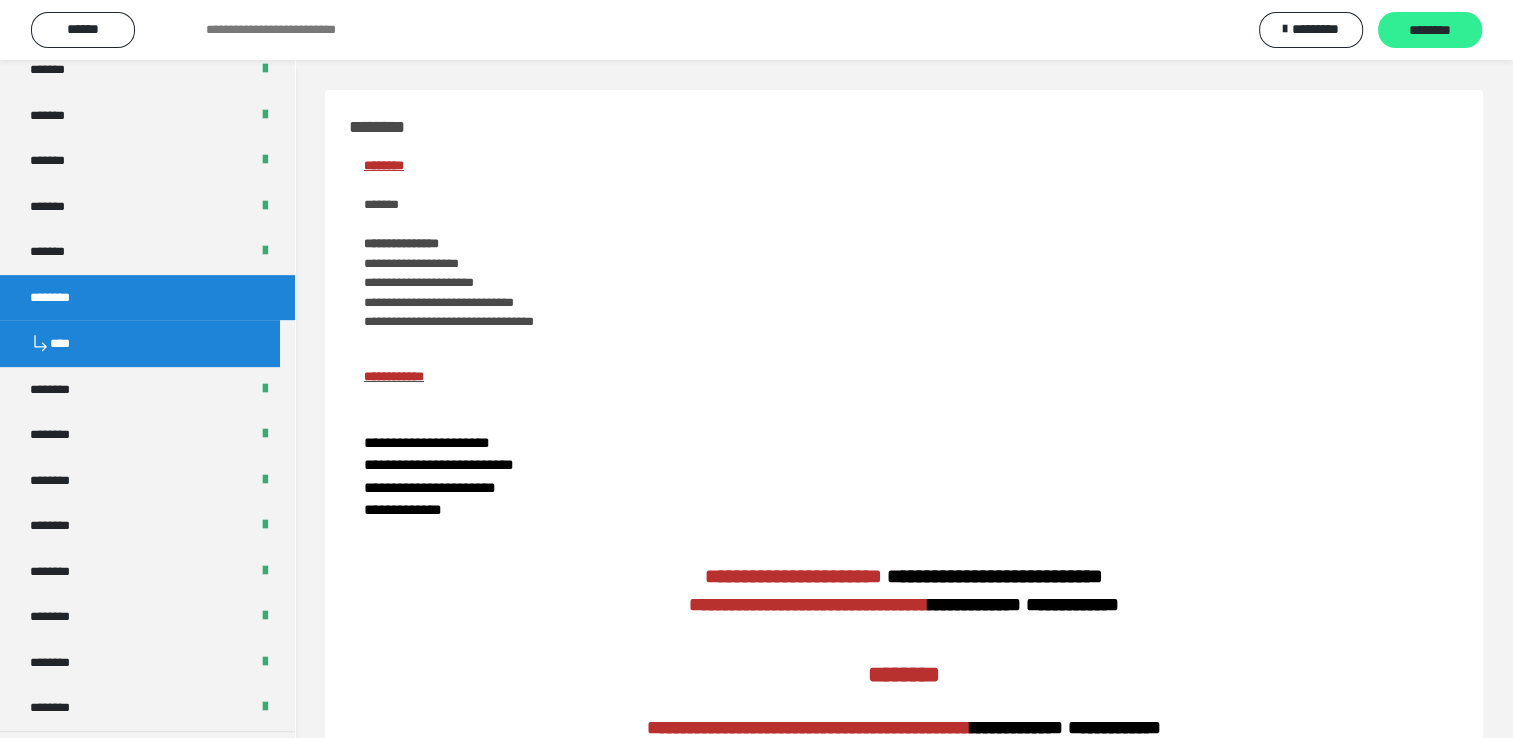 click on "********" at bounding box center [1430, 31] 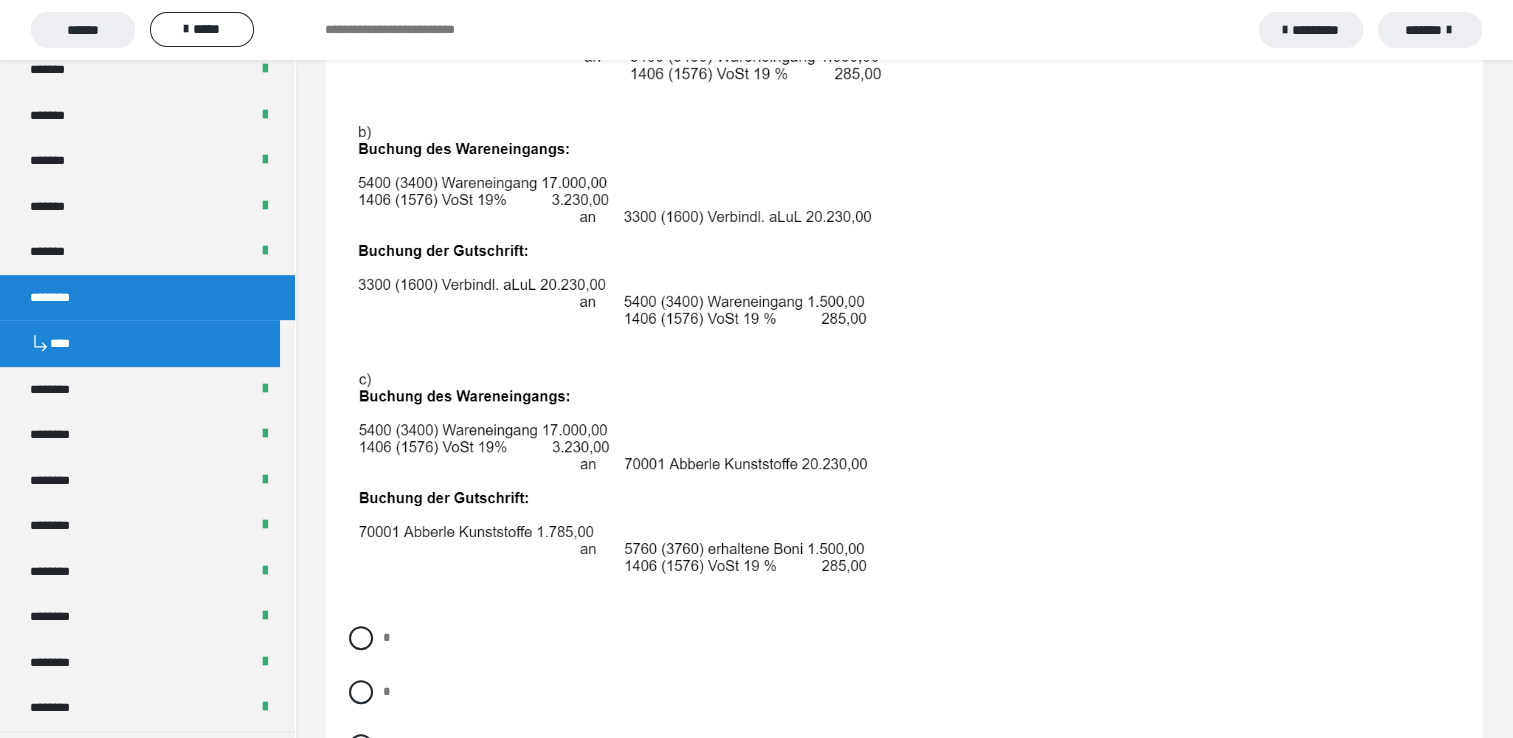 scroll, scrollTop: 900, scrollLeft: 0, axis: vertical 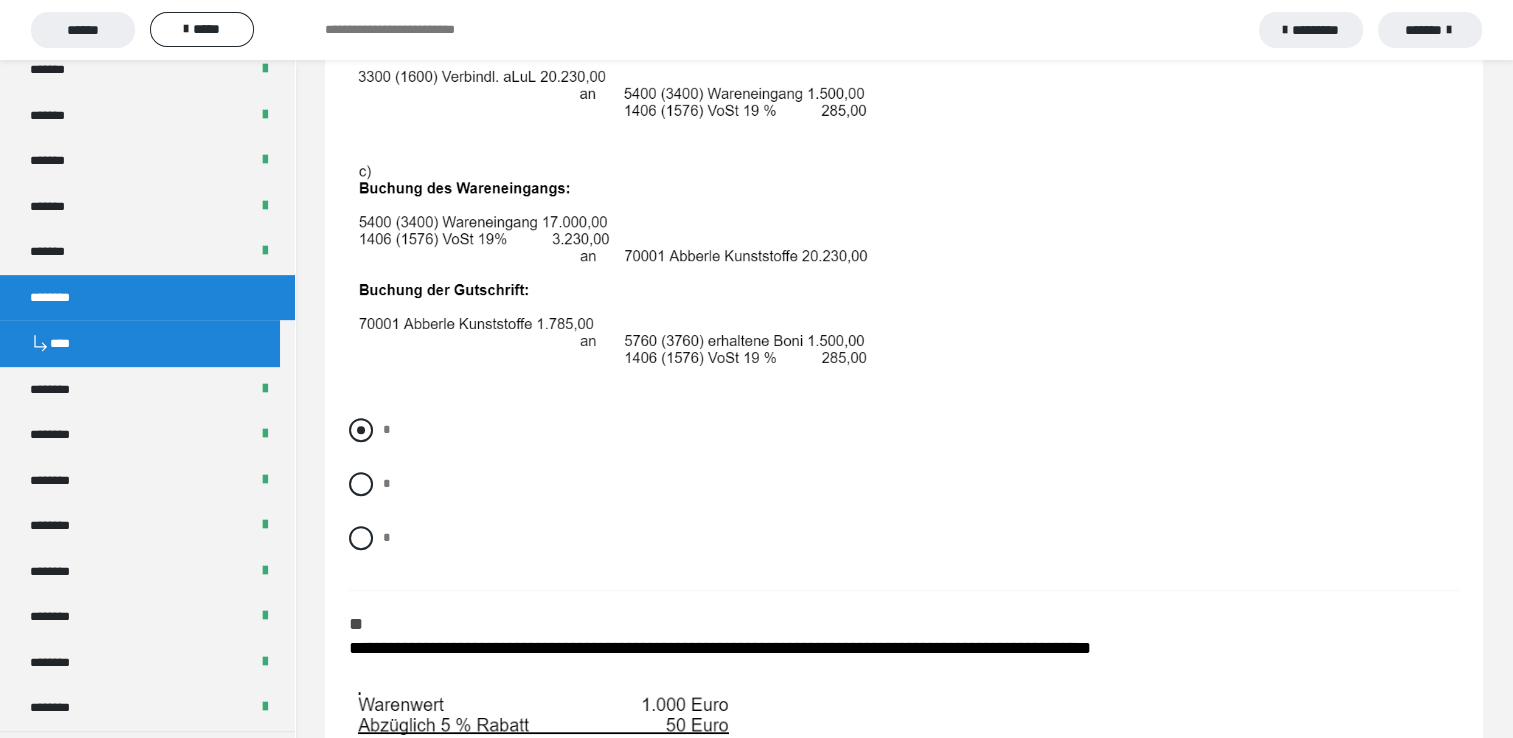 click at bounding box center (361, 430) 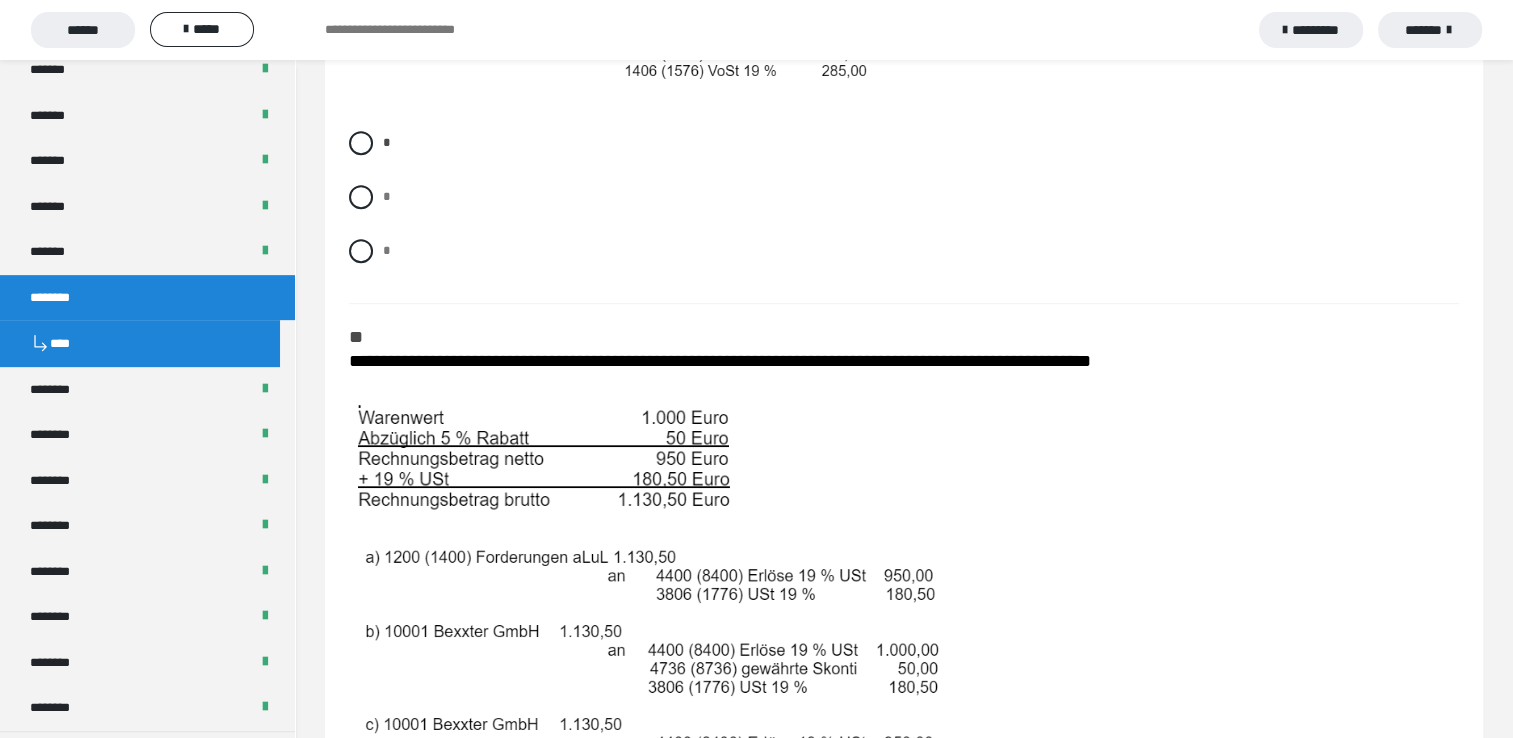 scroll, scrollTop: 1400, scrollLeft: 0, axis: vertical 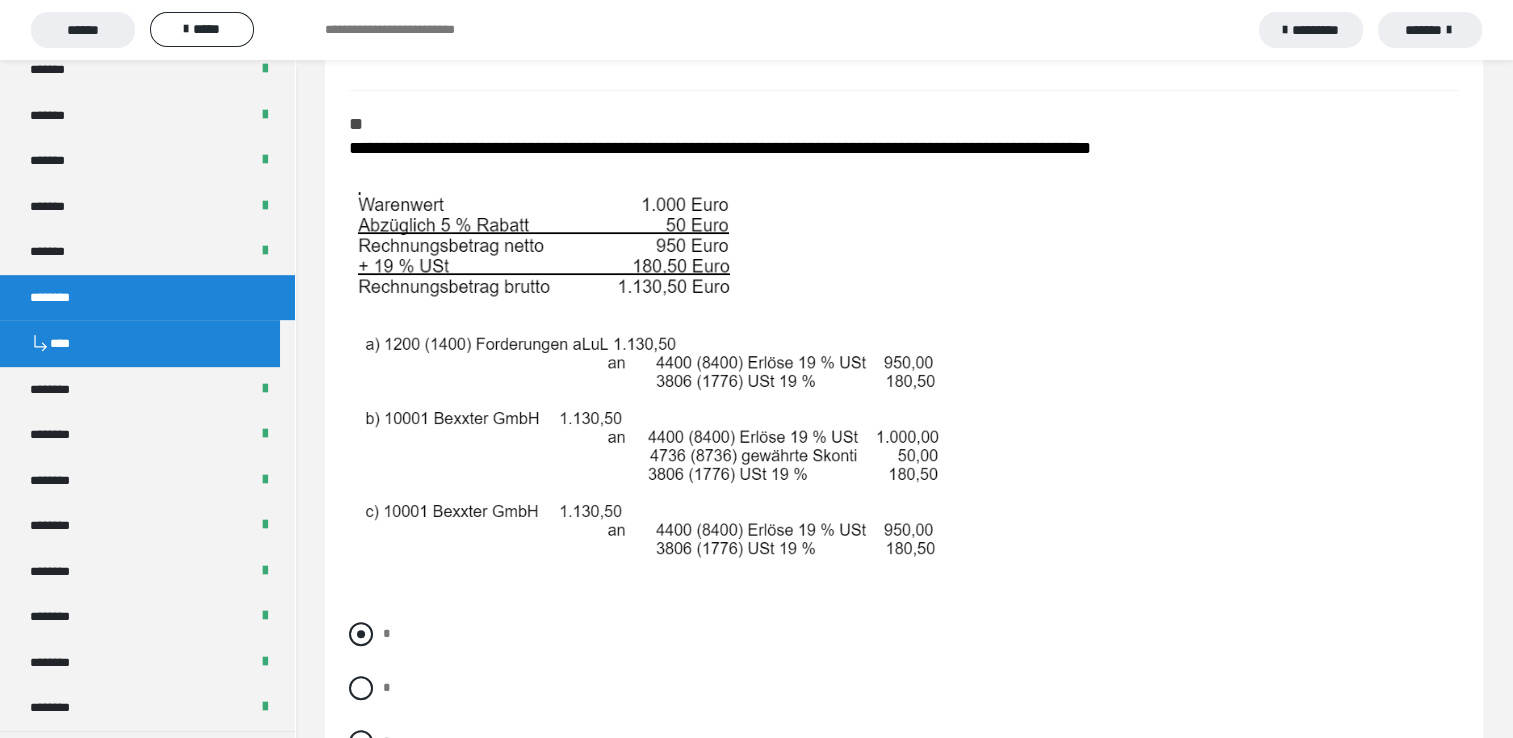 click at bounding box center [361, 634] 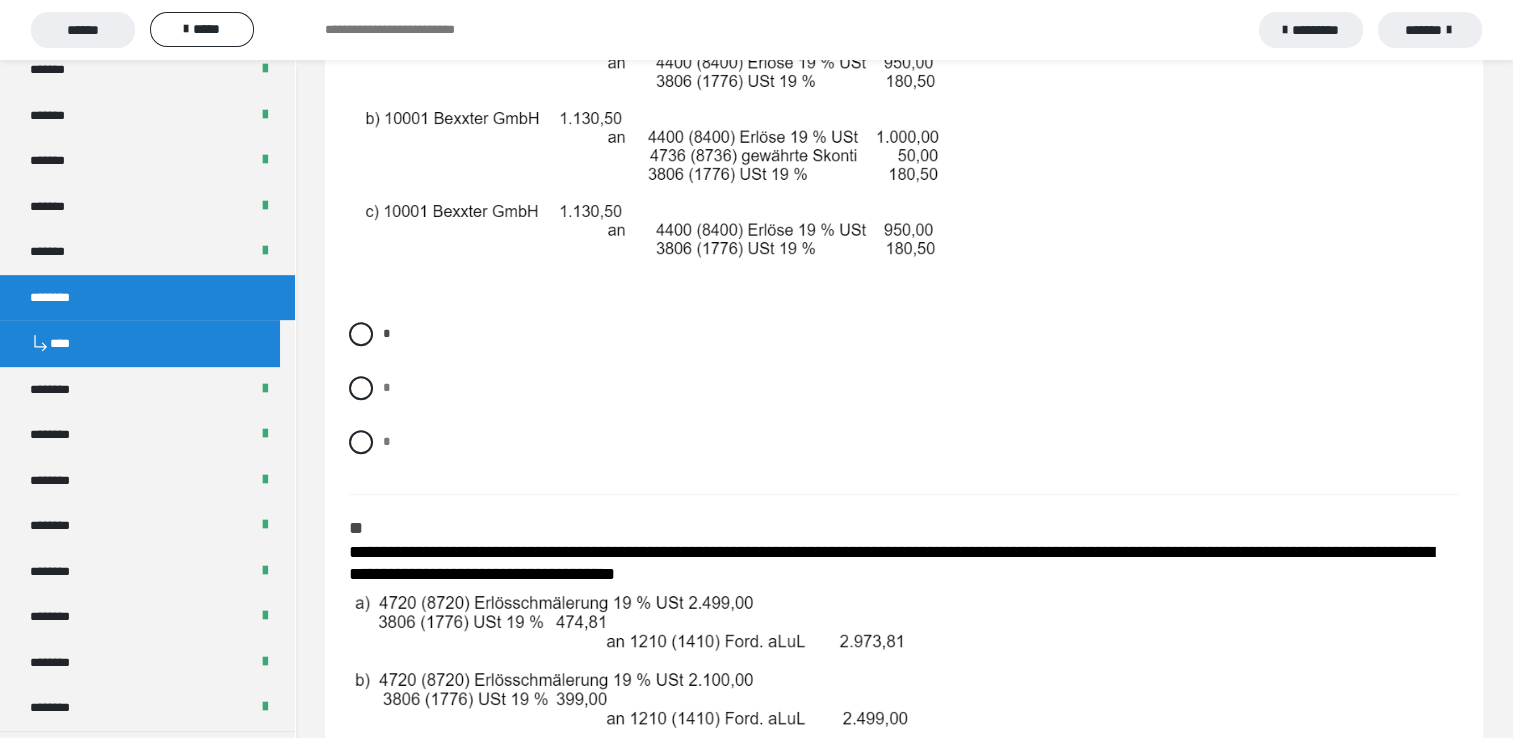 scroll, scrollTop: 2000, scrollLeft: 0, axis: vertical 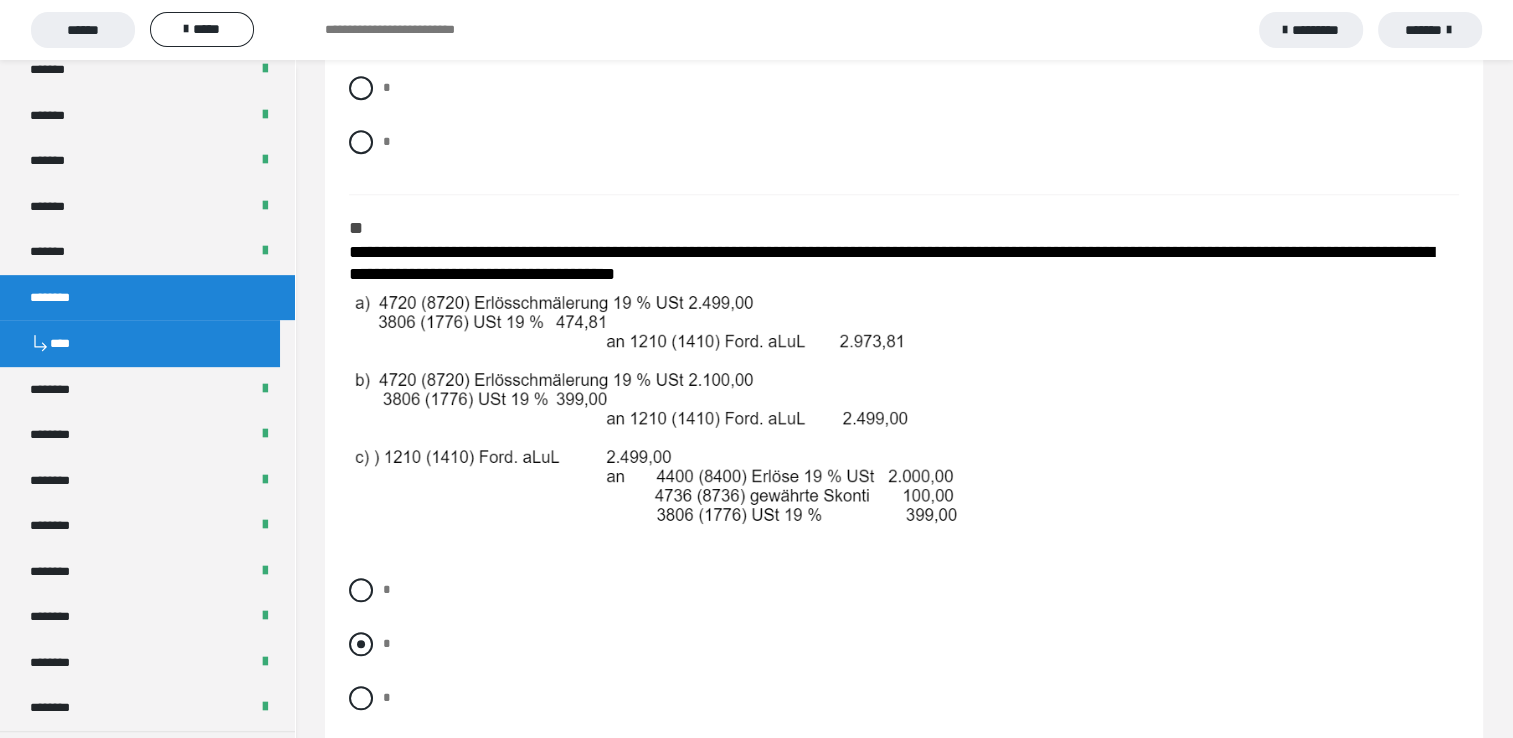 click at bounding box center (361, 644) 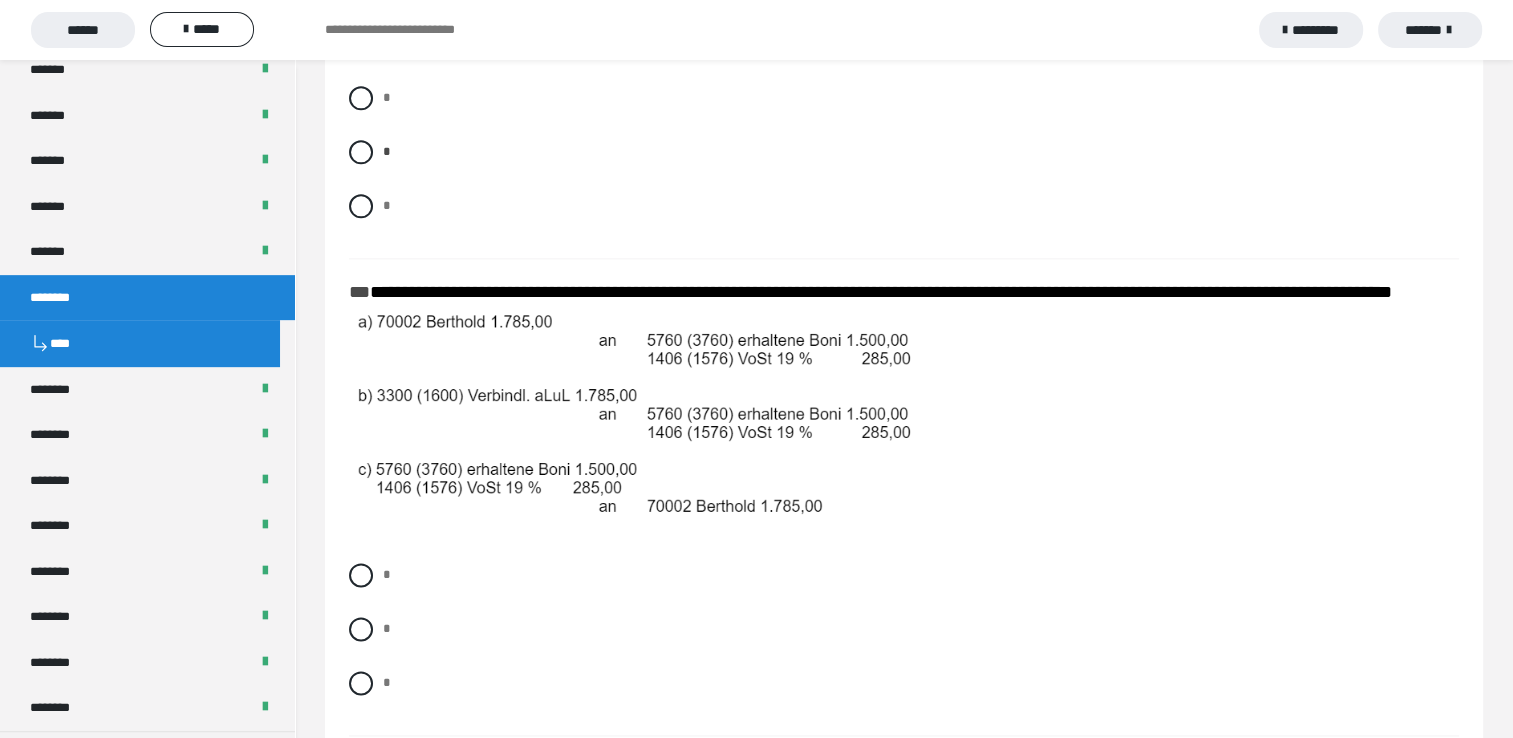 scroll, scrollTop: 2600, scrollLeft: 0, axis: vertical 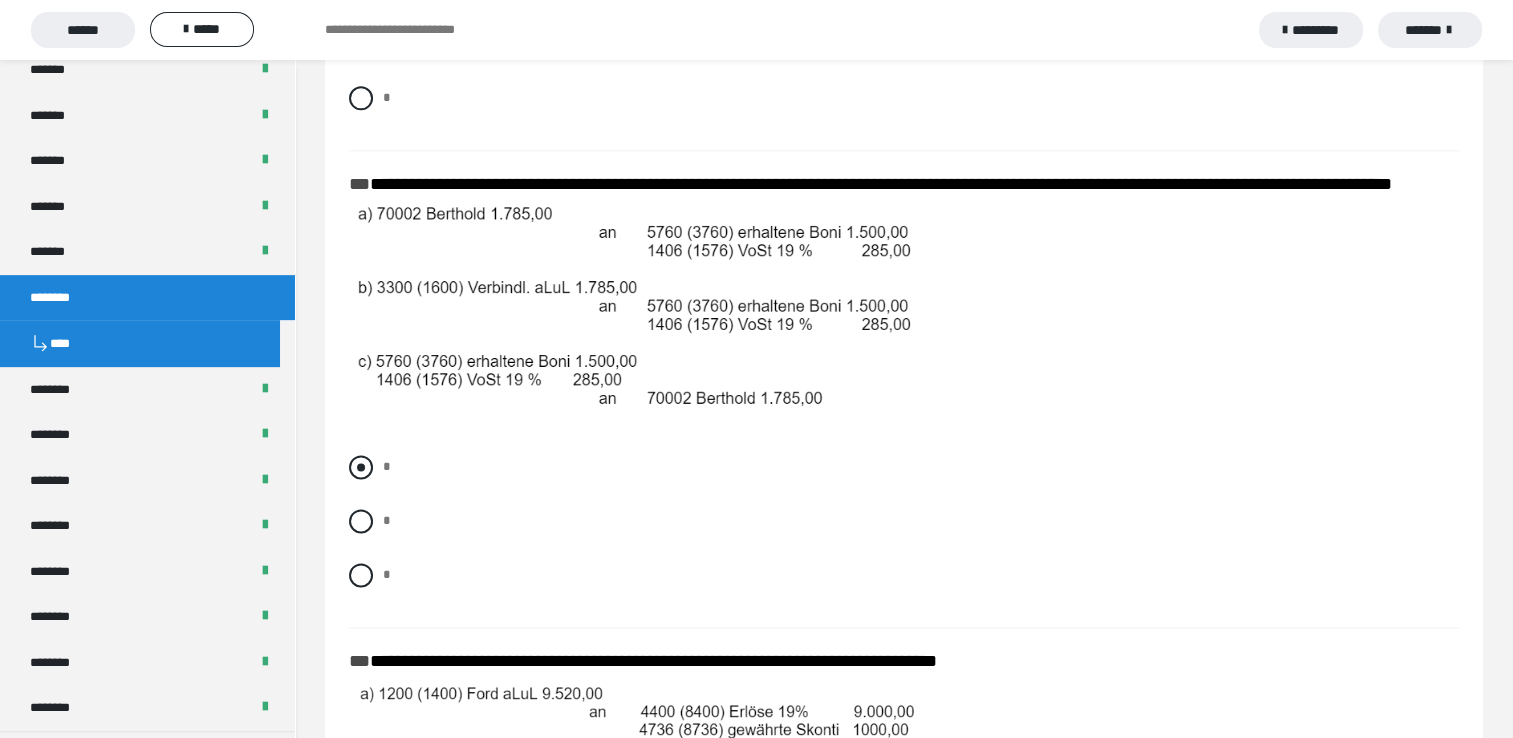 click at bounding box center [361, 467] 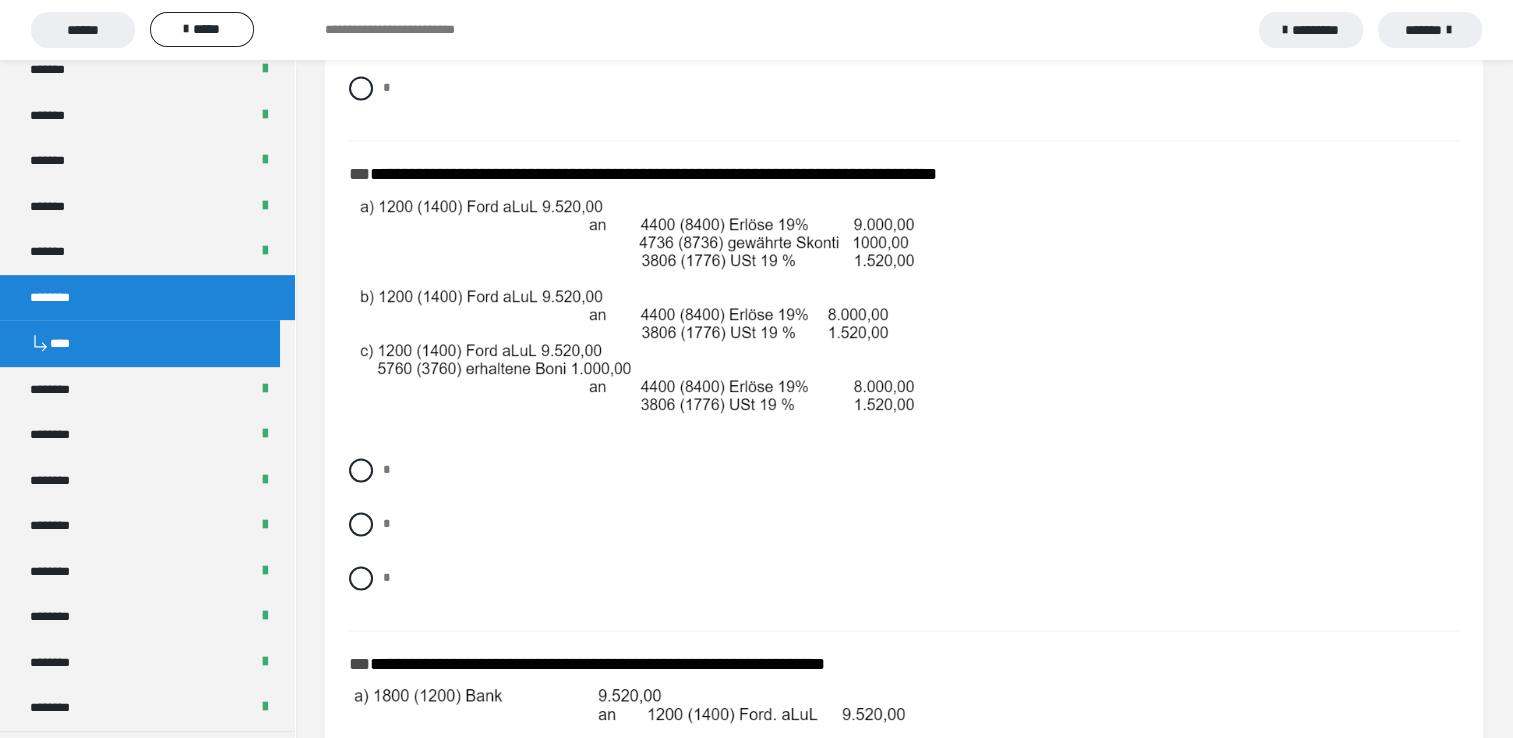 scroll, scrollTop: 3100, scrollLeft: 0, axis: vertical 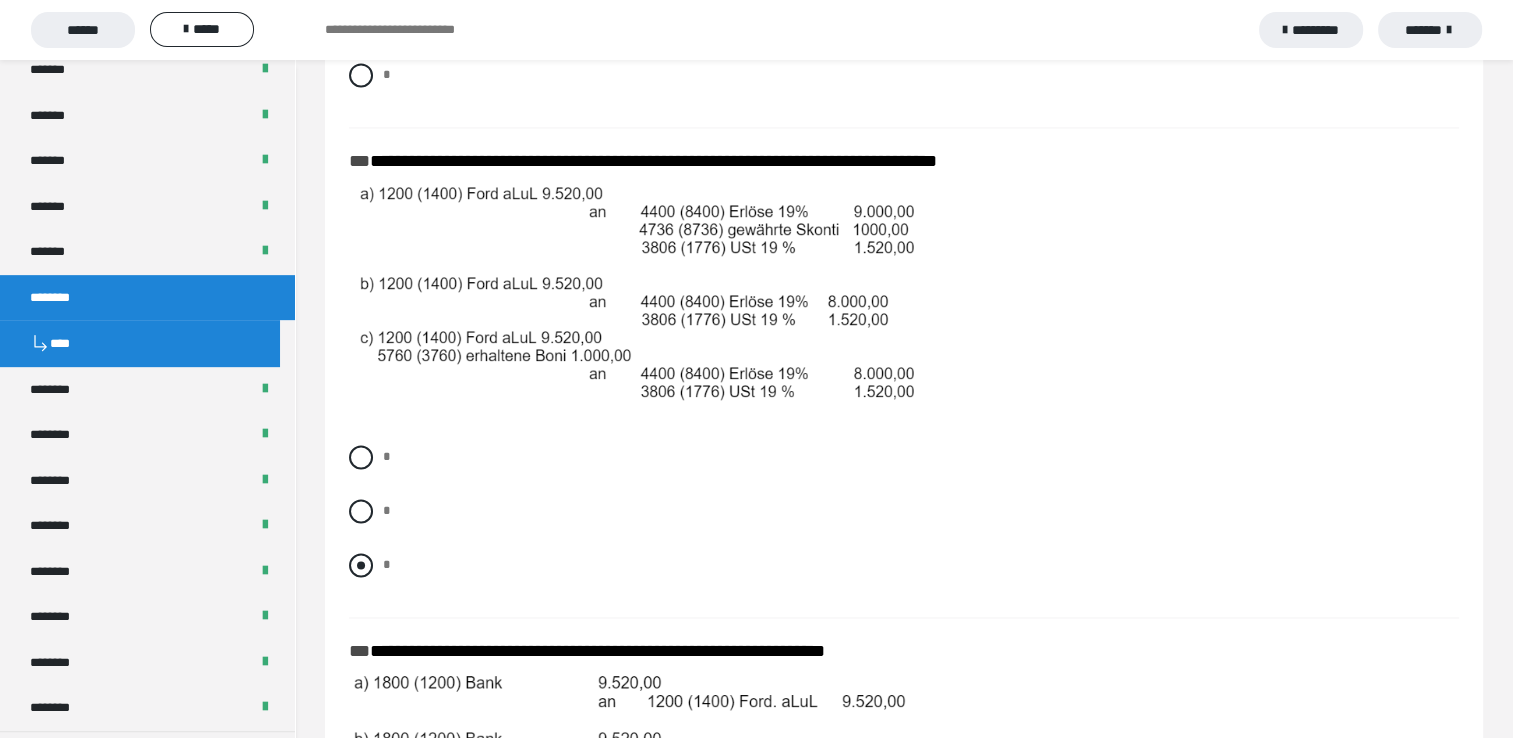 click at bounding box center (361, 565) 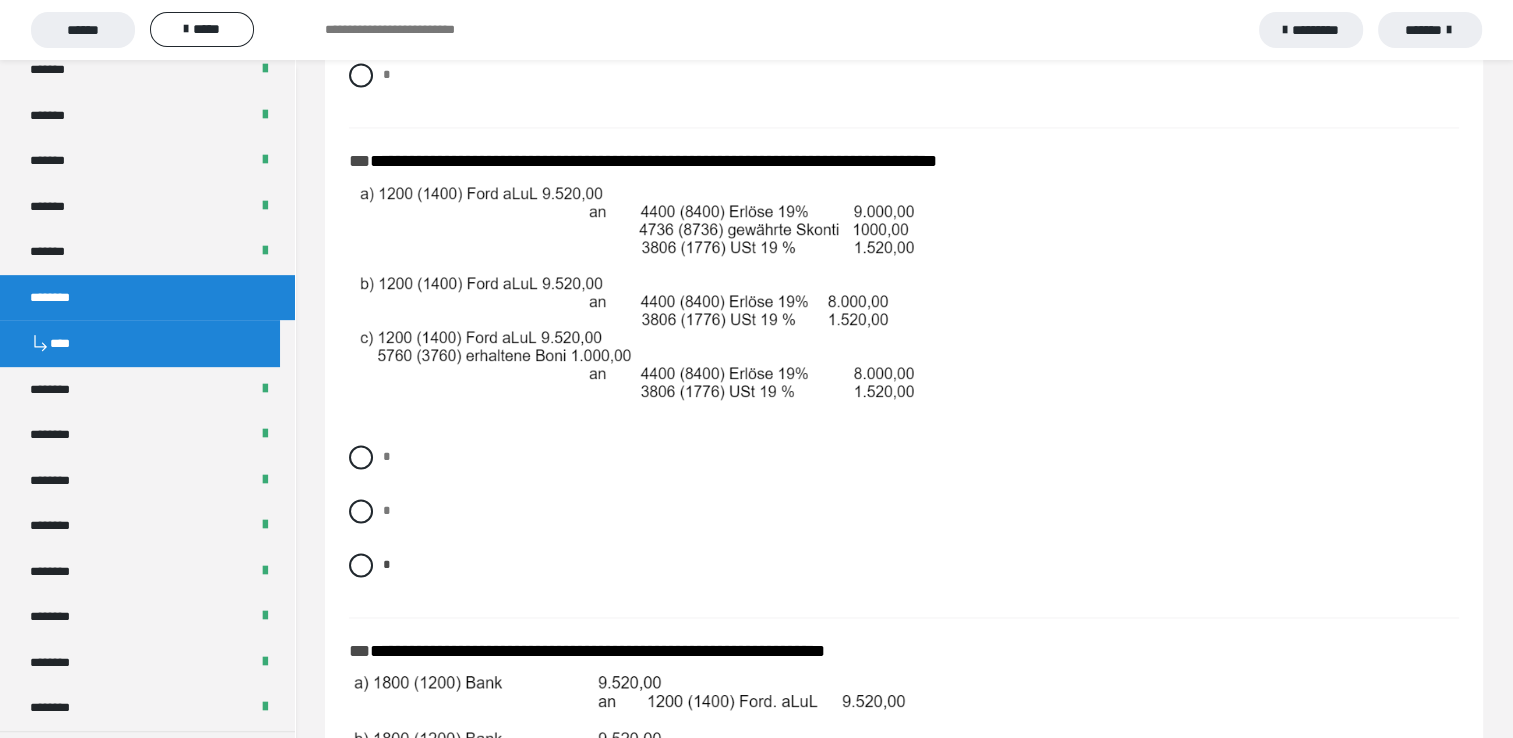 click at bounding box center (635, 291) 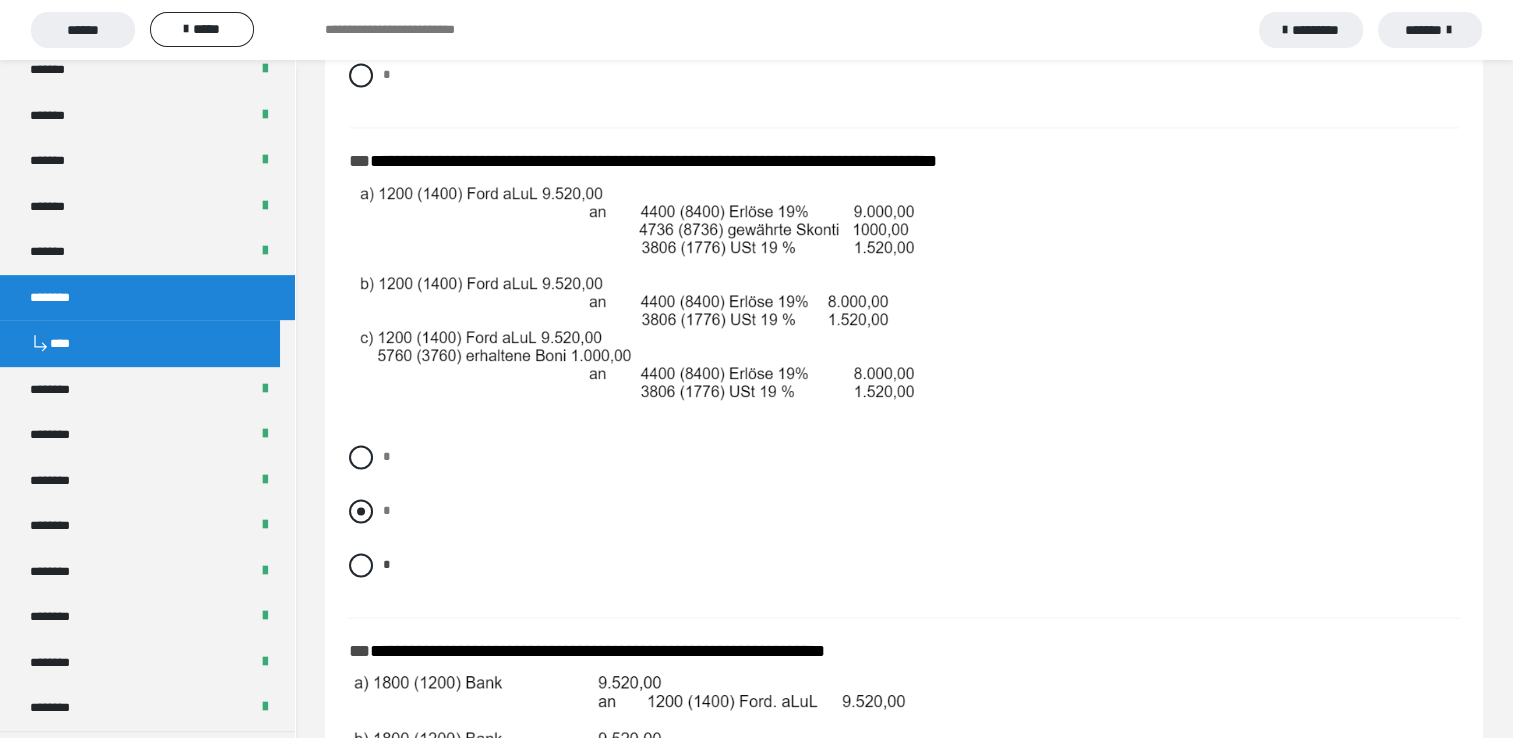 click at bounding box center (361, 511) 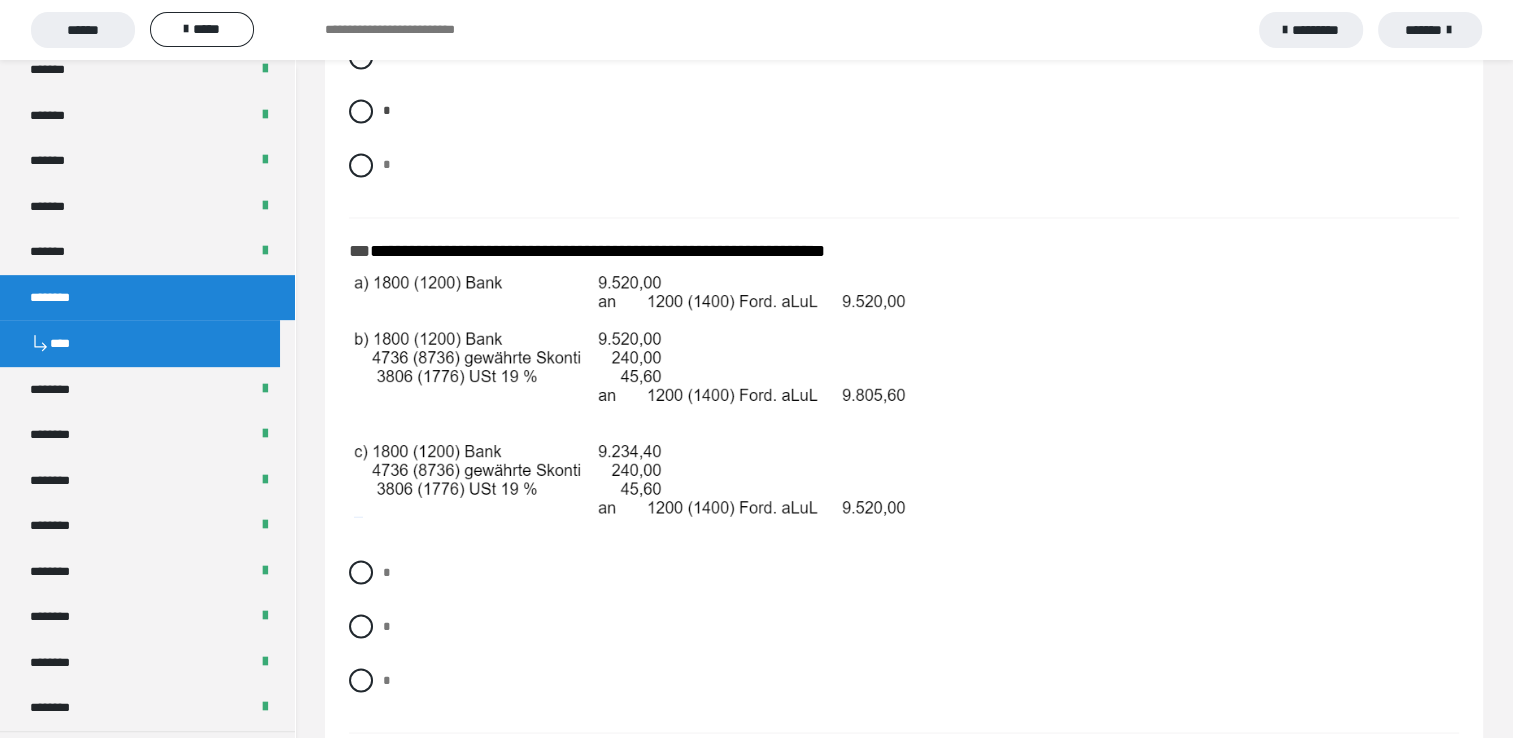scroll, scrollTop: 3600, scrollLeft: 0, axis: vertical 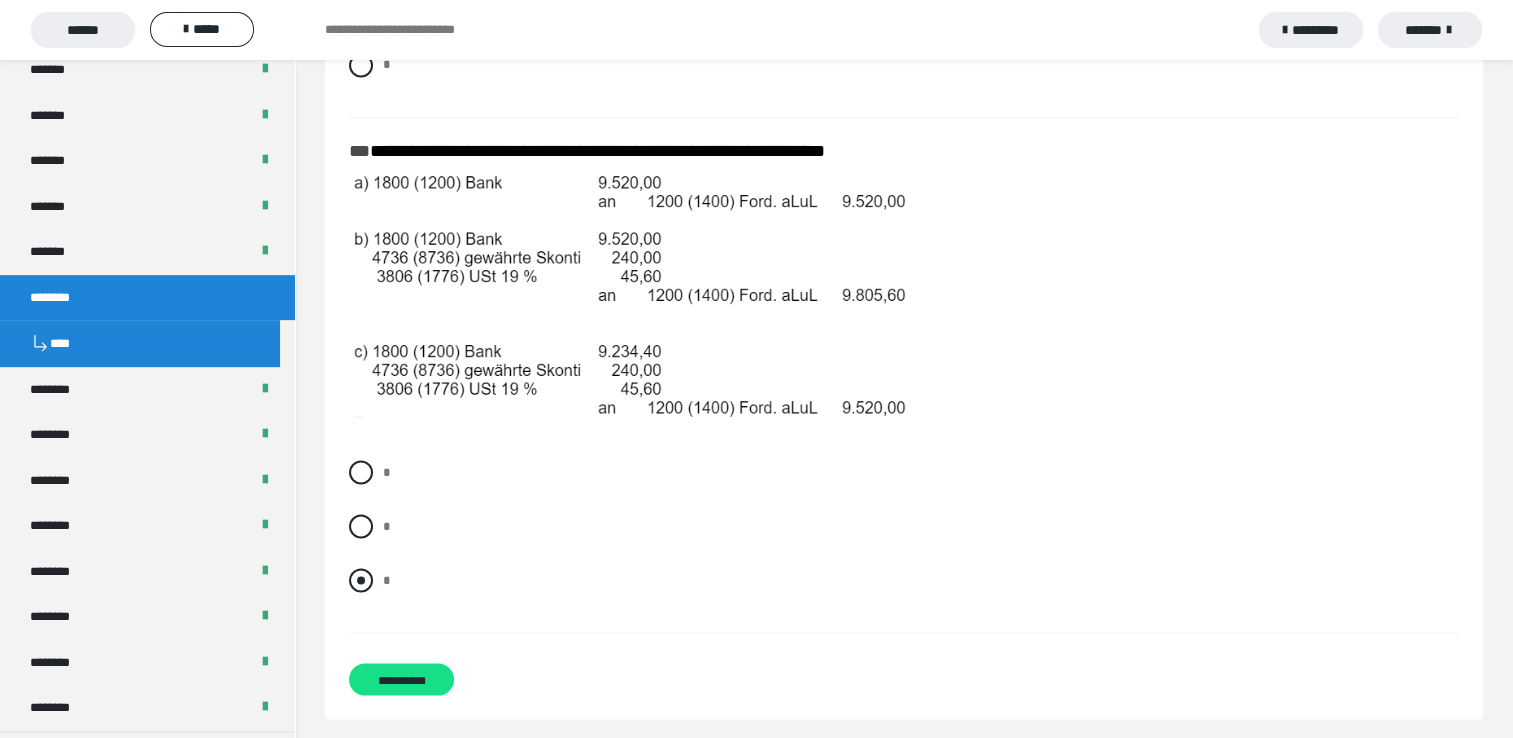 click at bounding box center (361, 580) 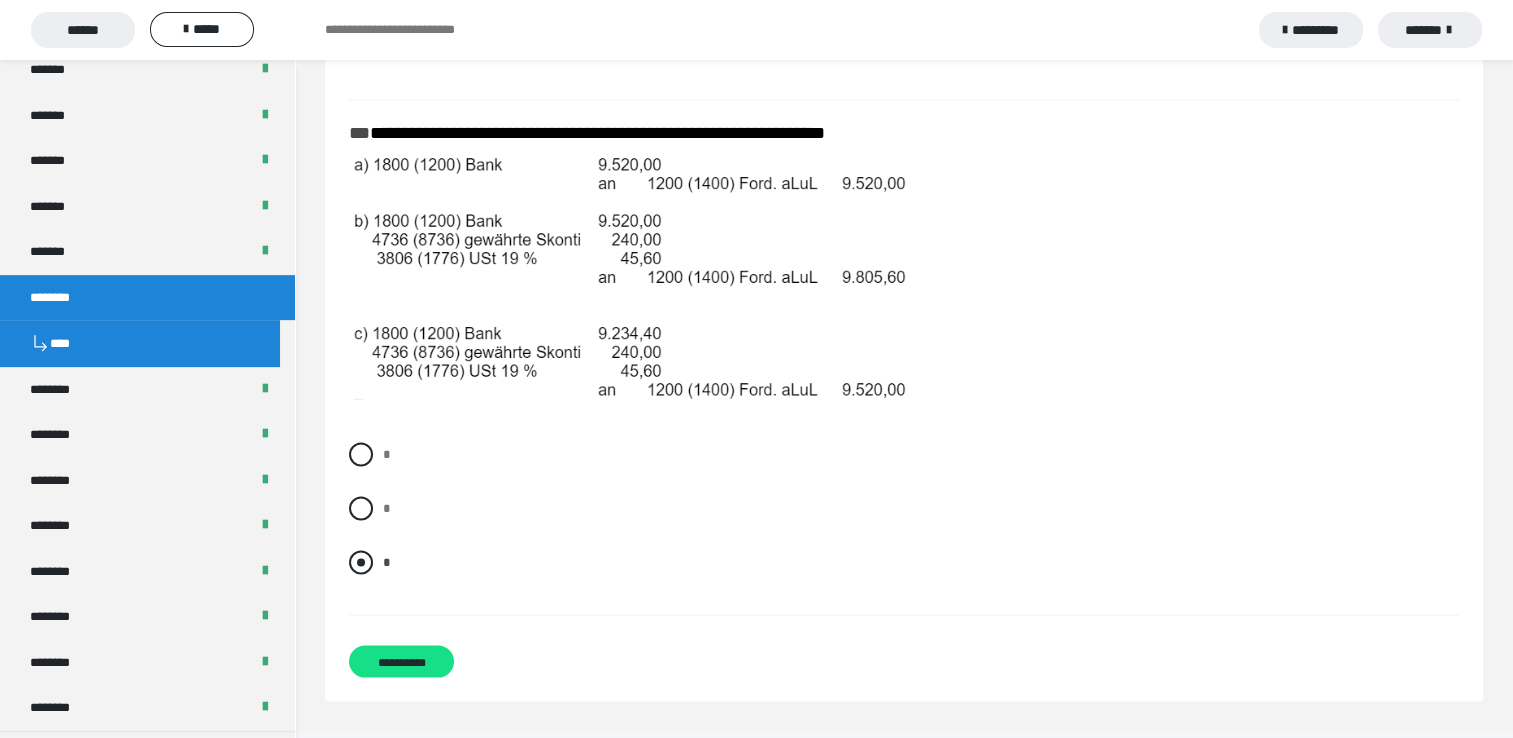 scroll, scrollTop: 3620, scrollLeft: 0, axis: vertical 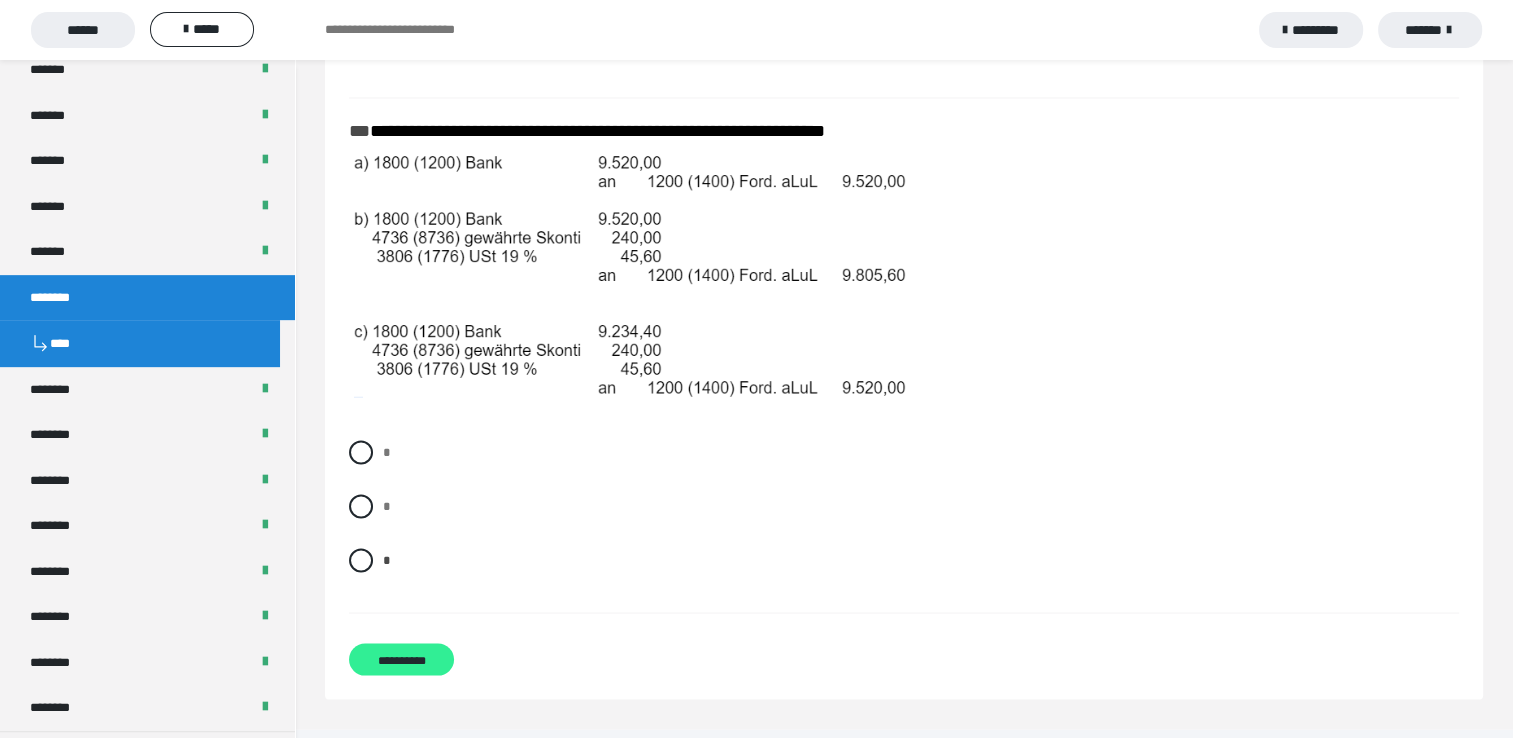 click on "**********" at bounding box center [401, 659] 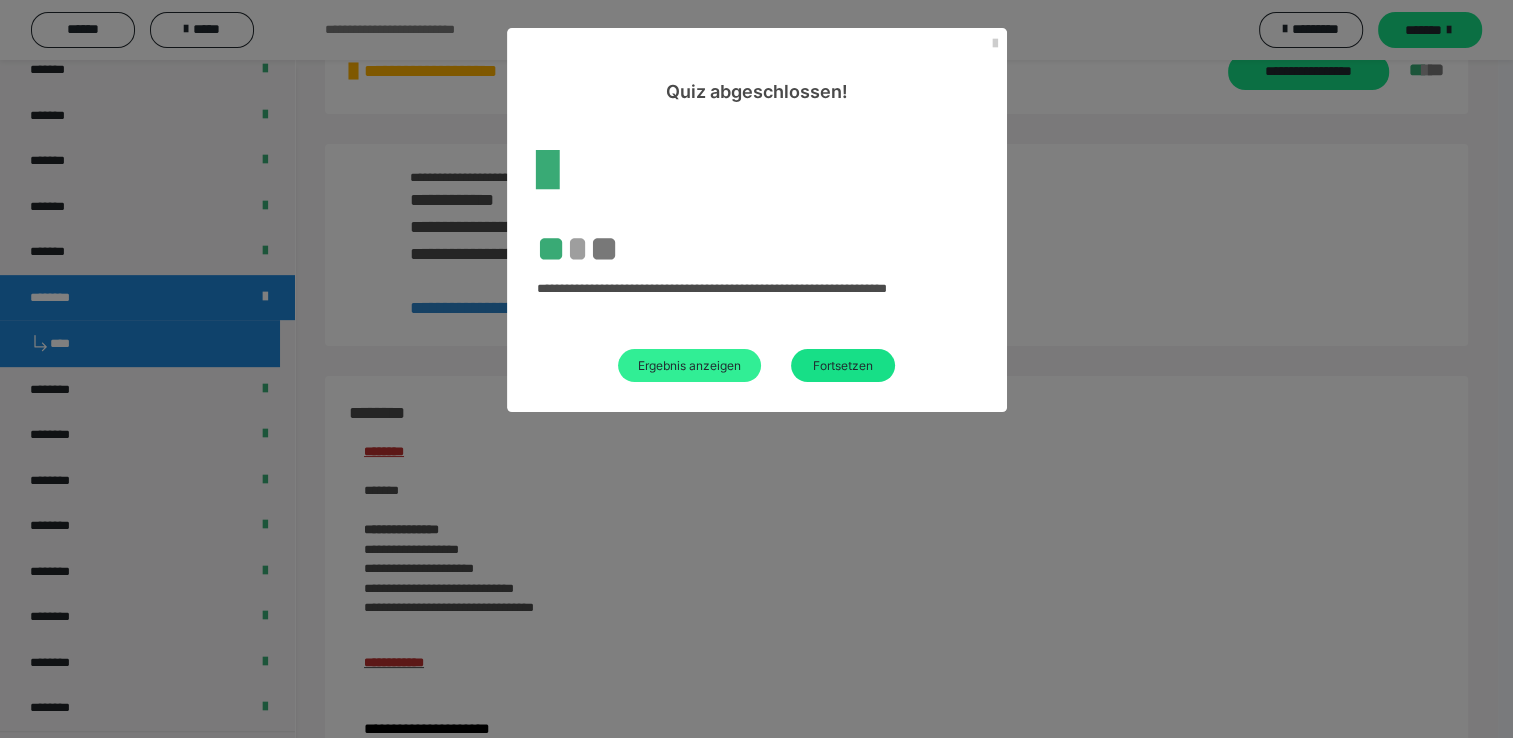 scroll, scrollTop: 2205, scrollLeft: 0, axis: vertical 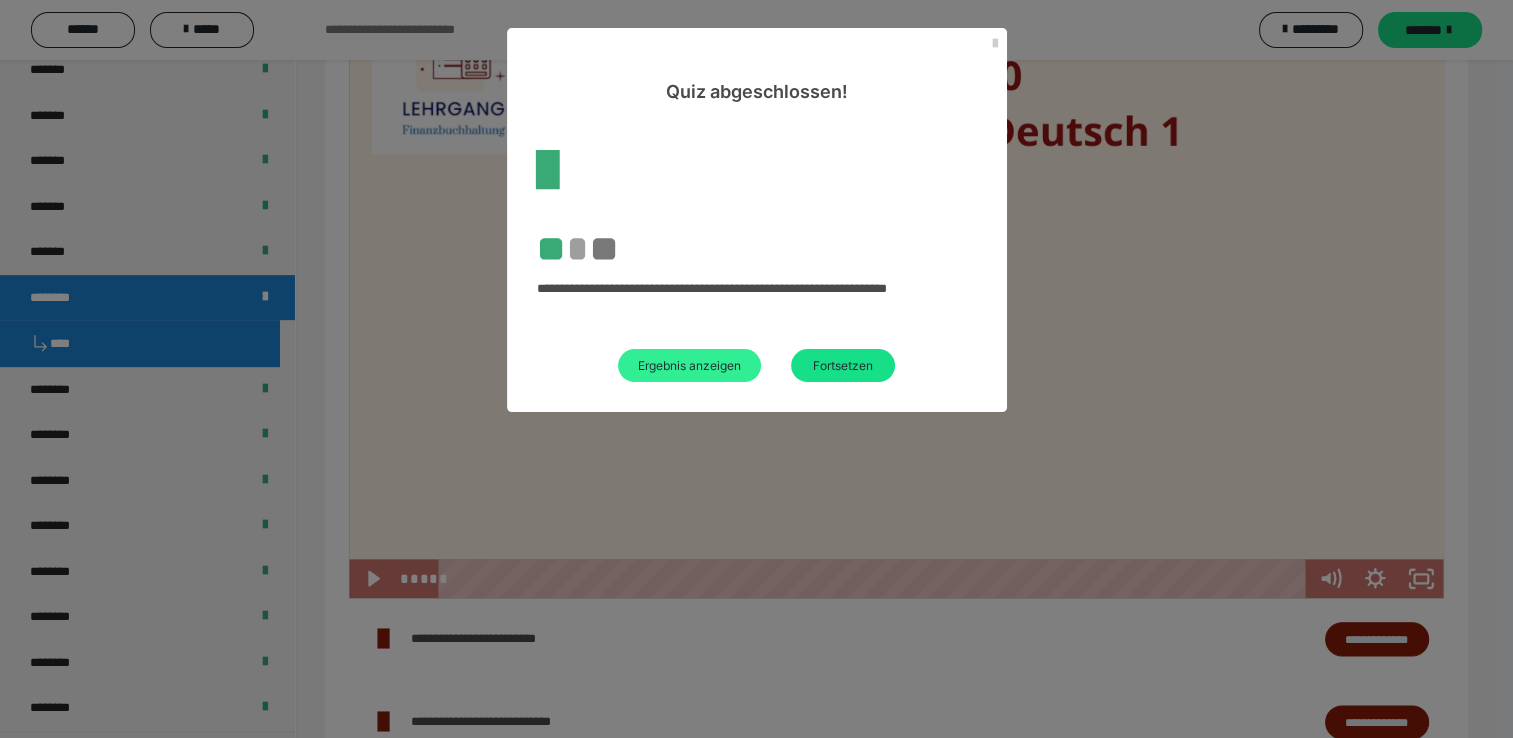 click on "Ergebnis anzeigen" at bounding box center (689, 365) 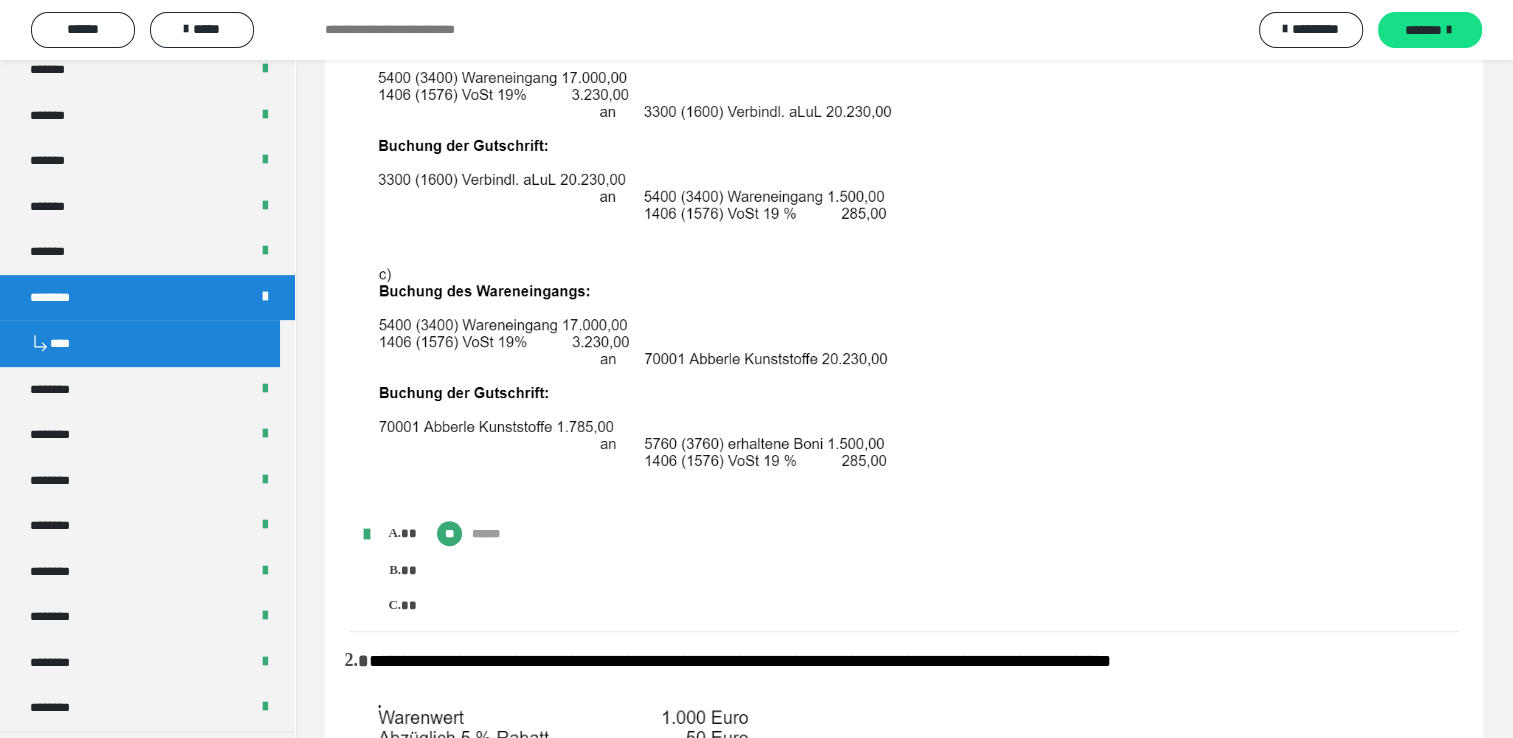 scroll, scrollTop: 305, scrollLeft: 0, axis: vertical 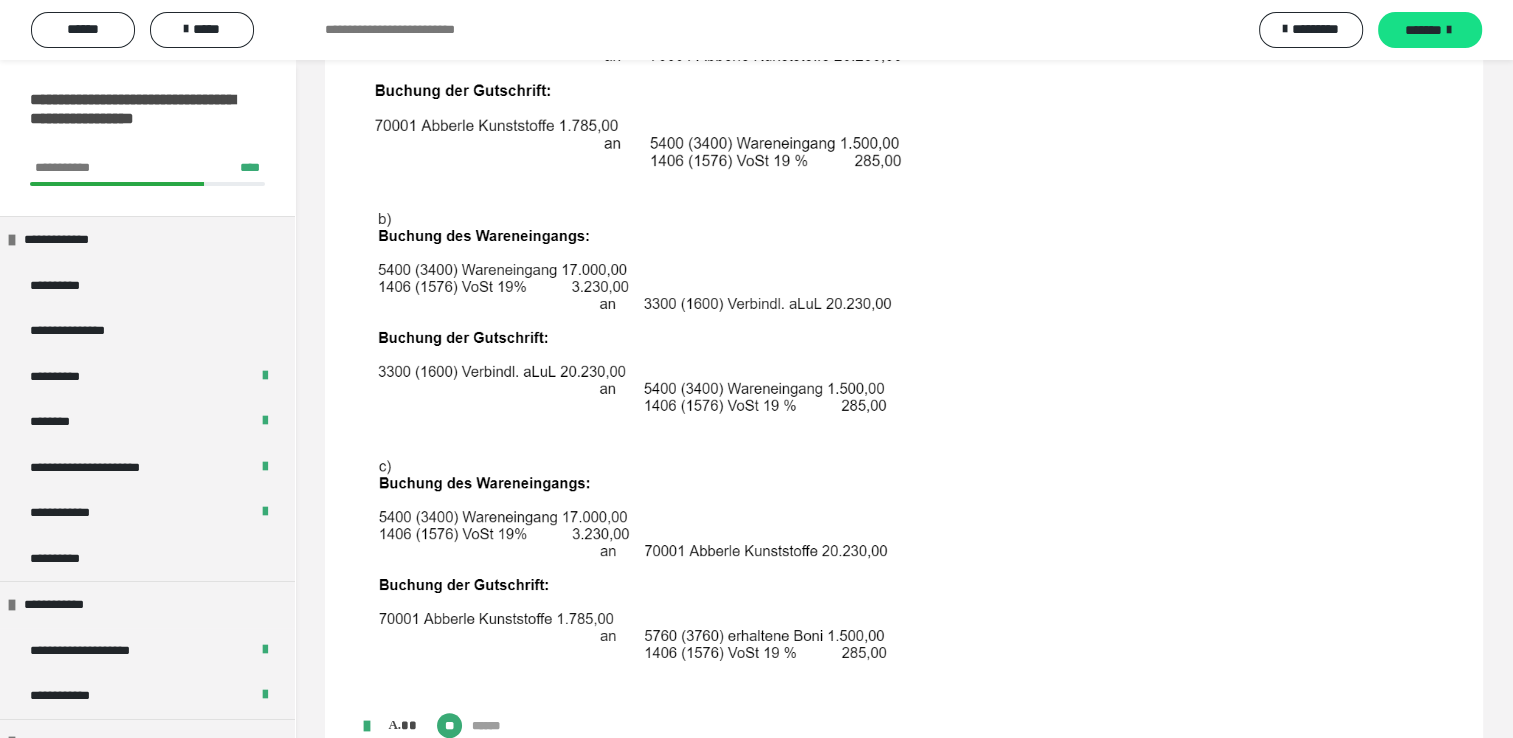 click on "**********" at bounding box center [140, 119] 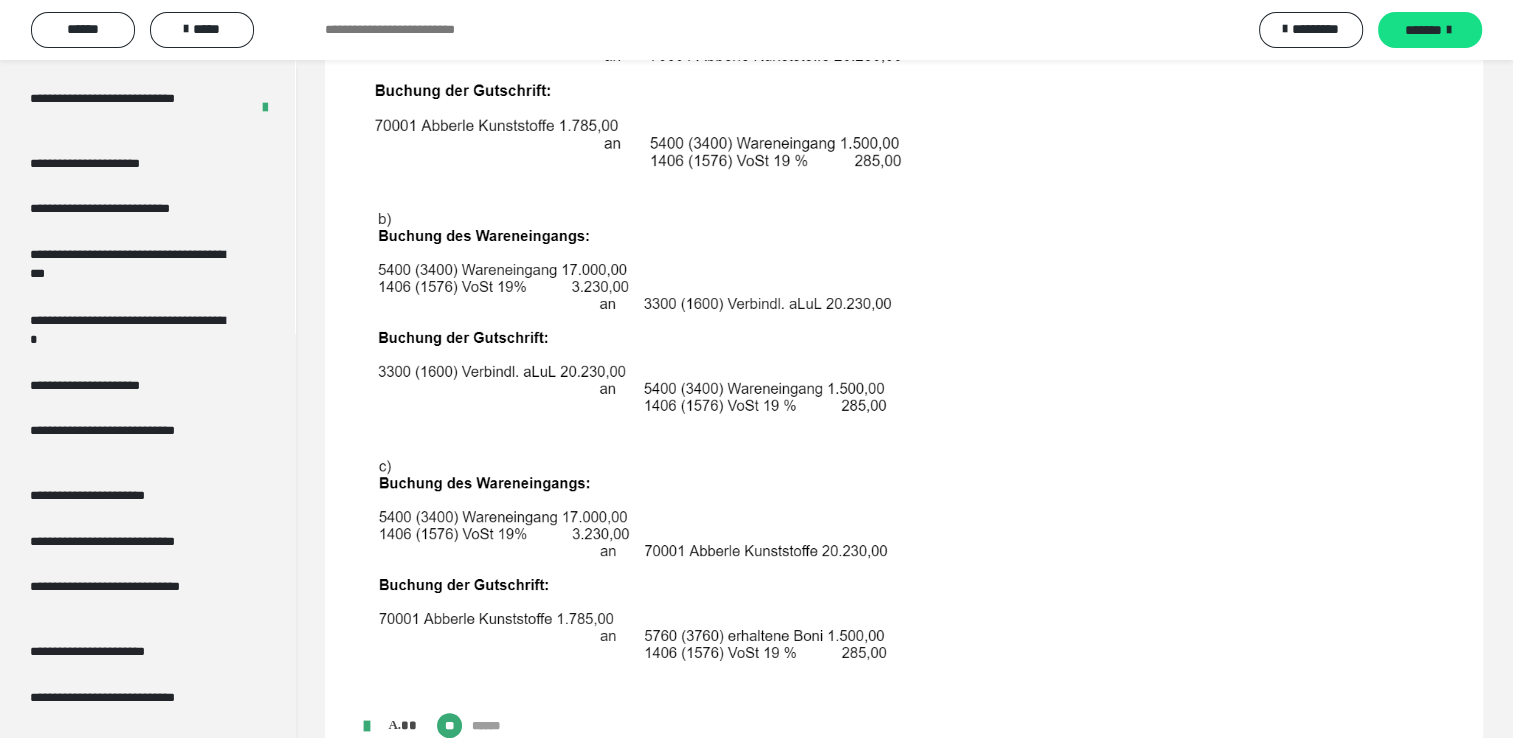 scroll, scrollTop: 3337, scrollLeft: 0, axis: vertical 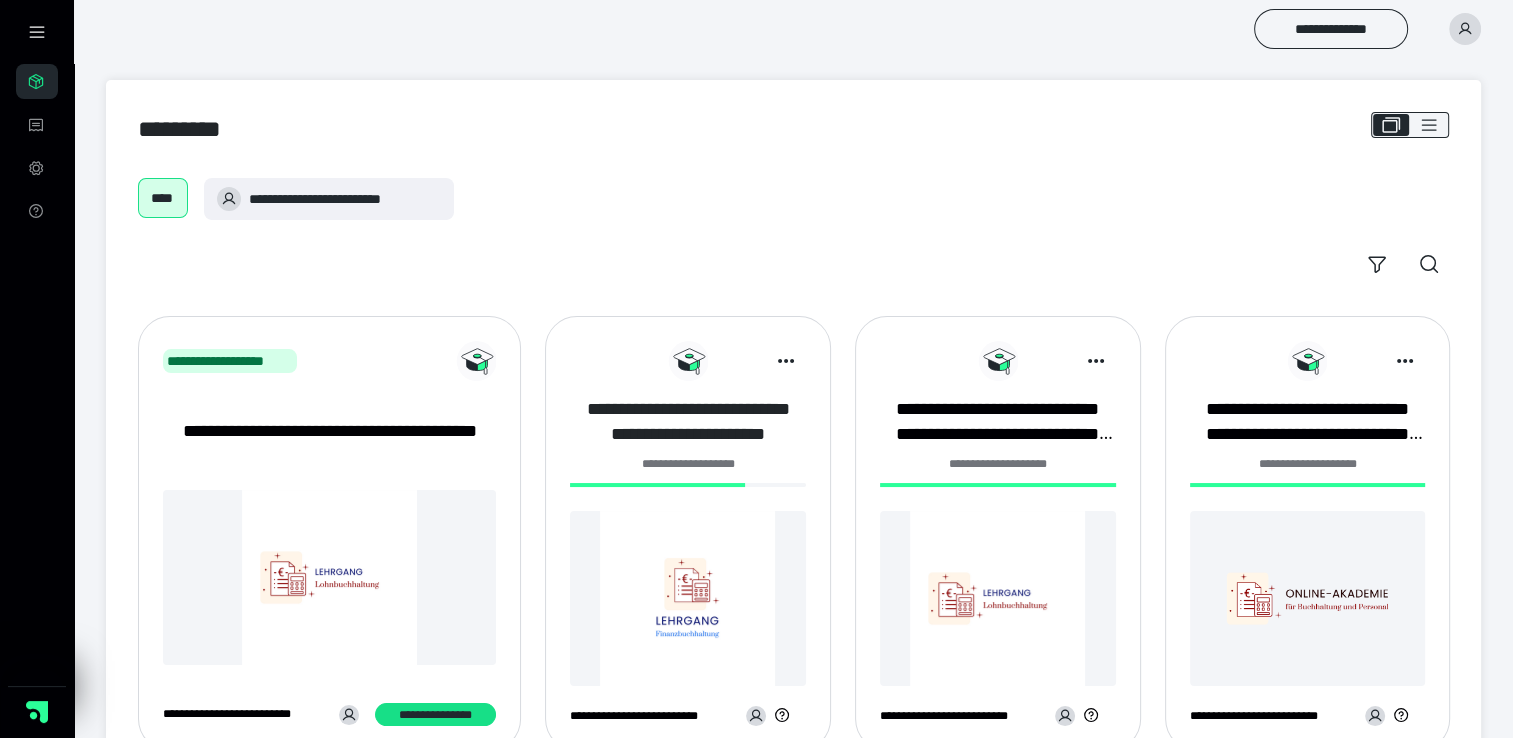 click on "**********" at bounding box center [688, 422] 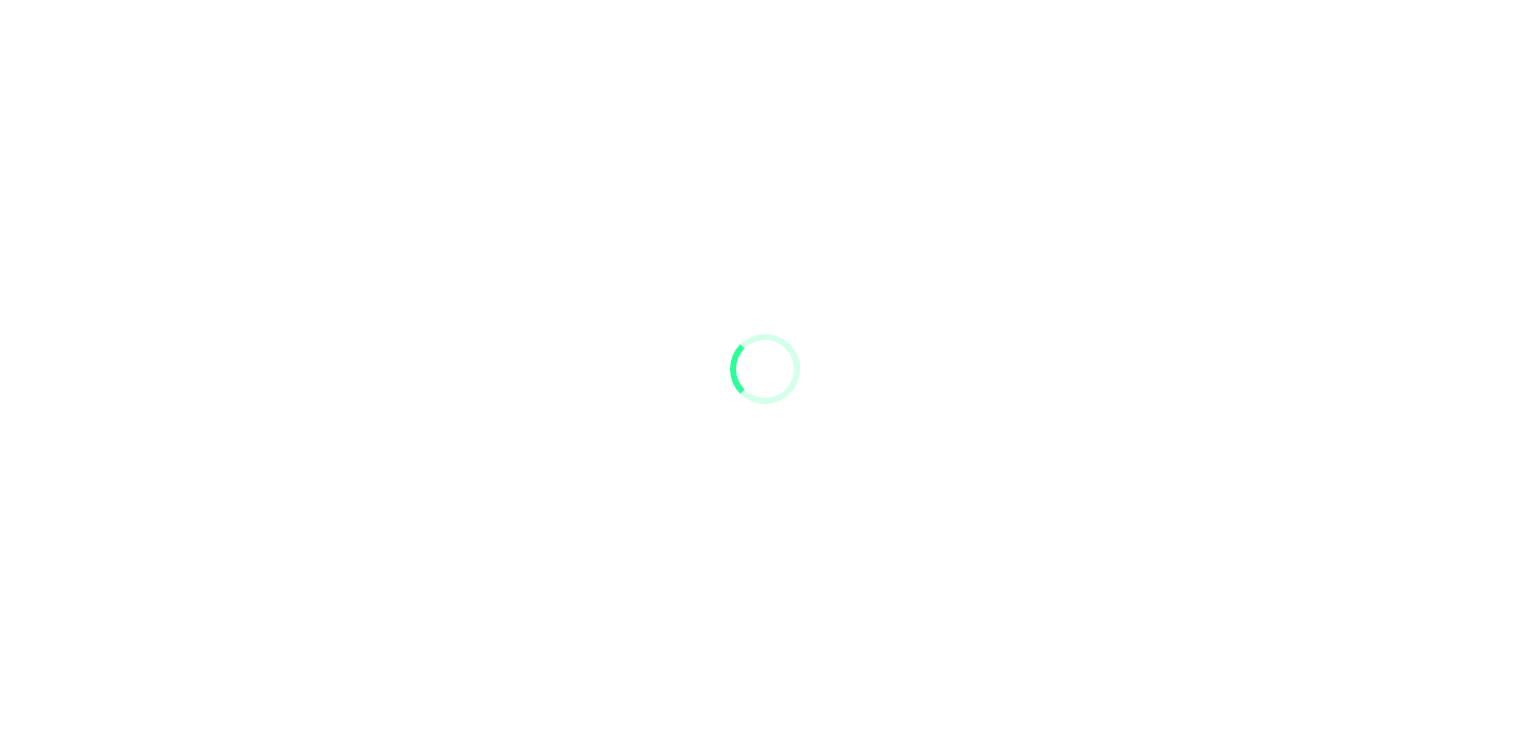 scroll, scrollTop: 0, scrollLeft: 0, axis: both 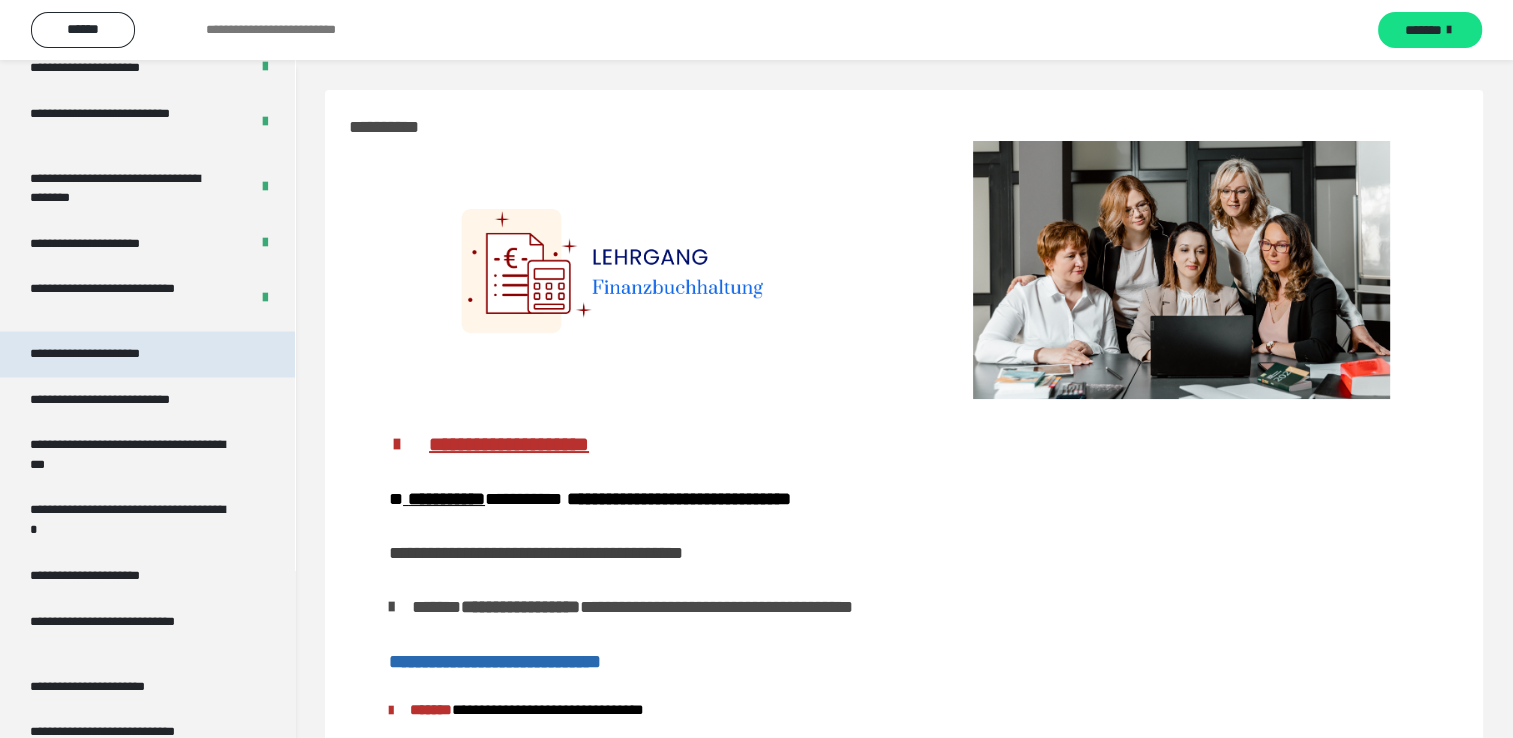 click on "**********" at bounding box center (108, 354) 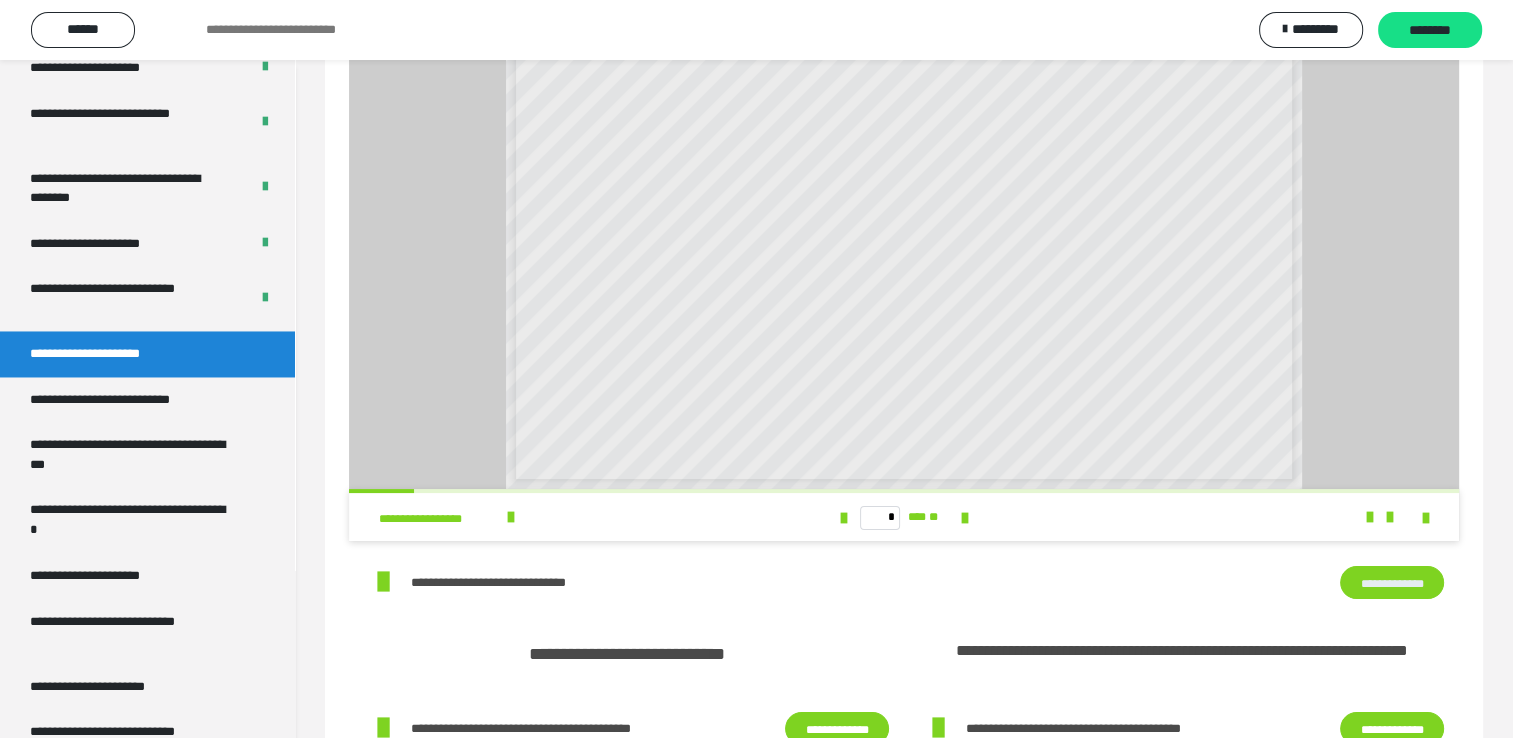scroll, scrollTop: 0, scrollLeft: 0, axis: both 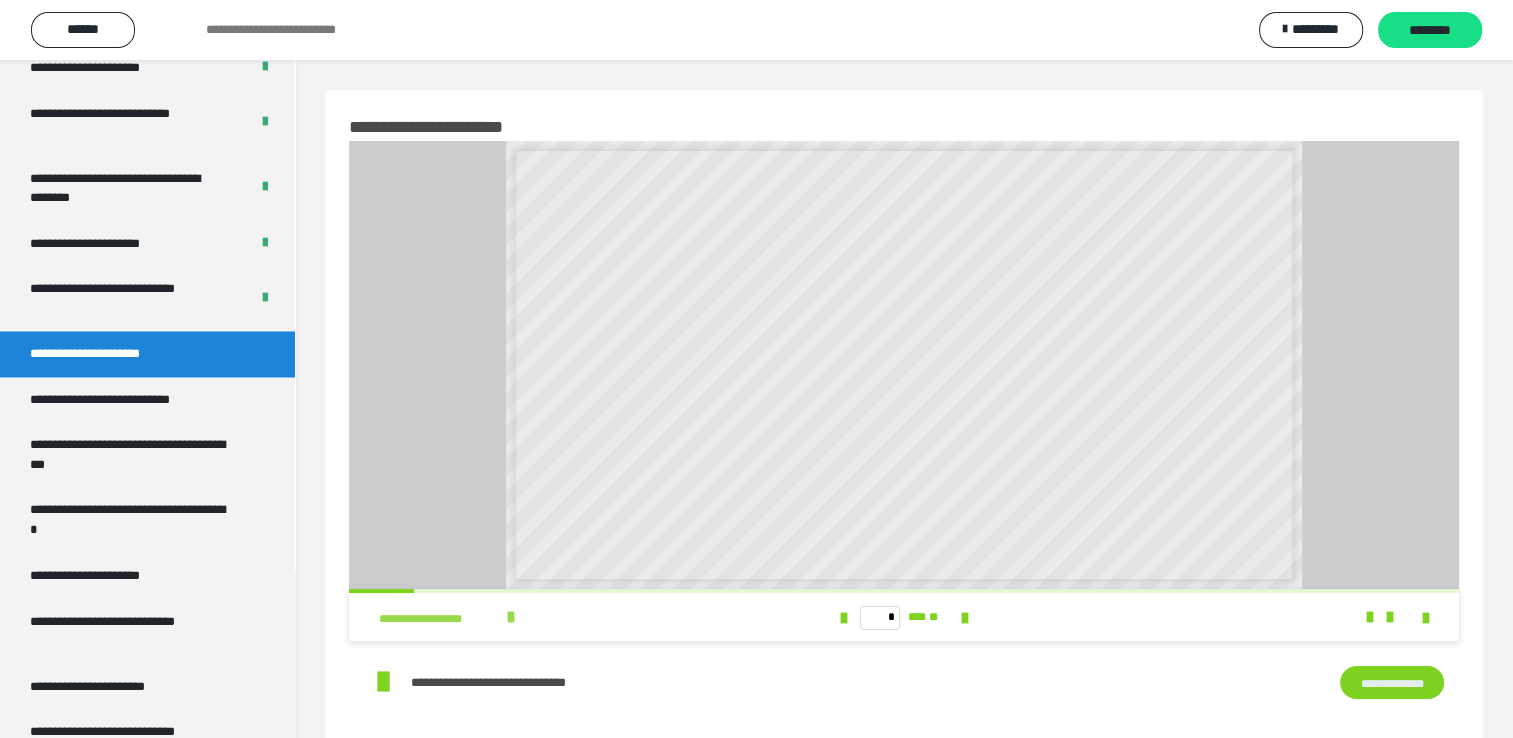 click at bounding box center (511, 617) 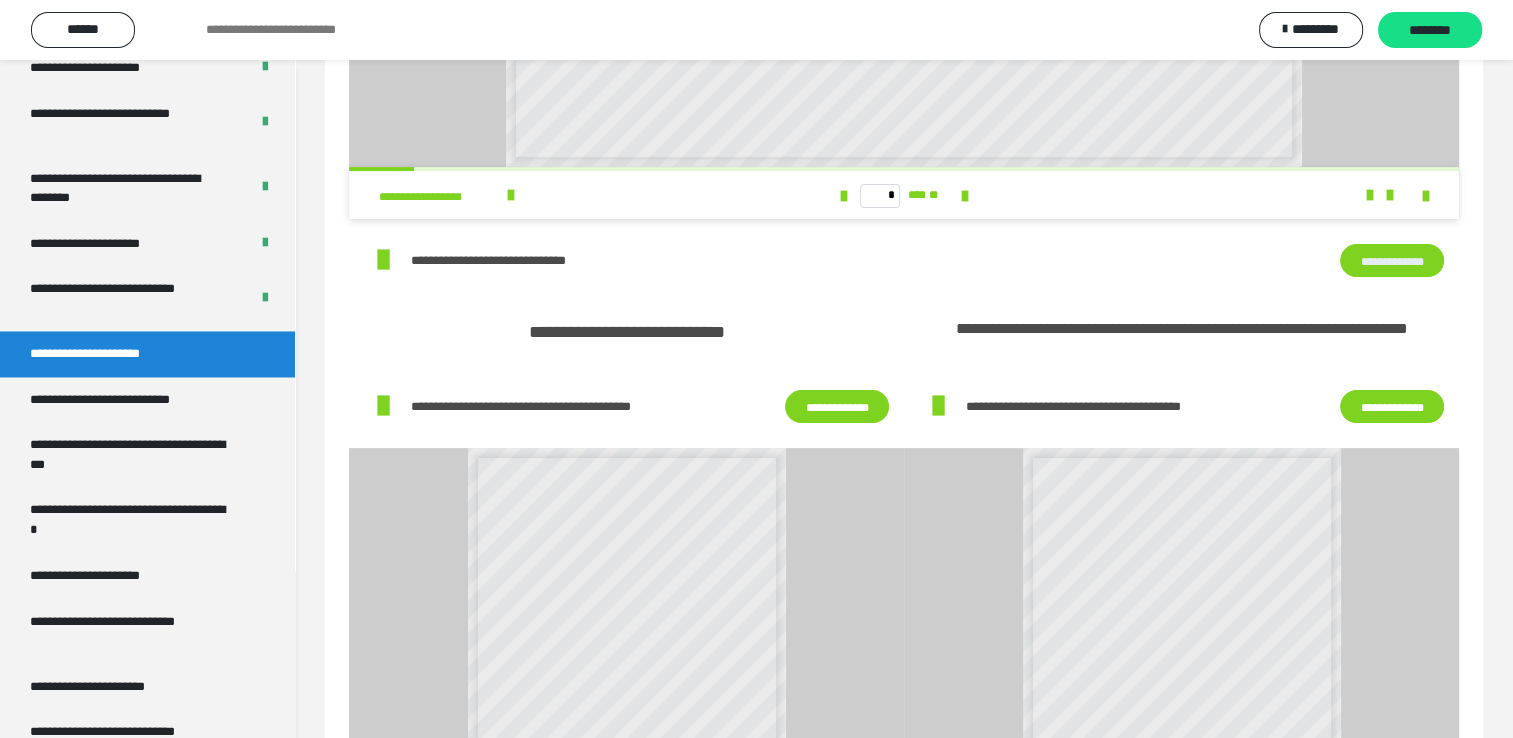scroll, scrollTop: 300, scrollLeft: 0, axis: vertical 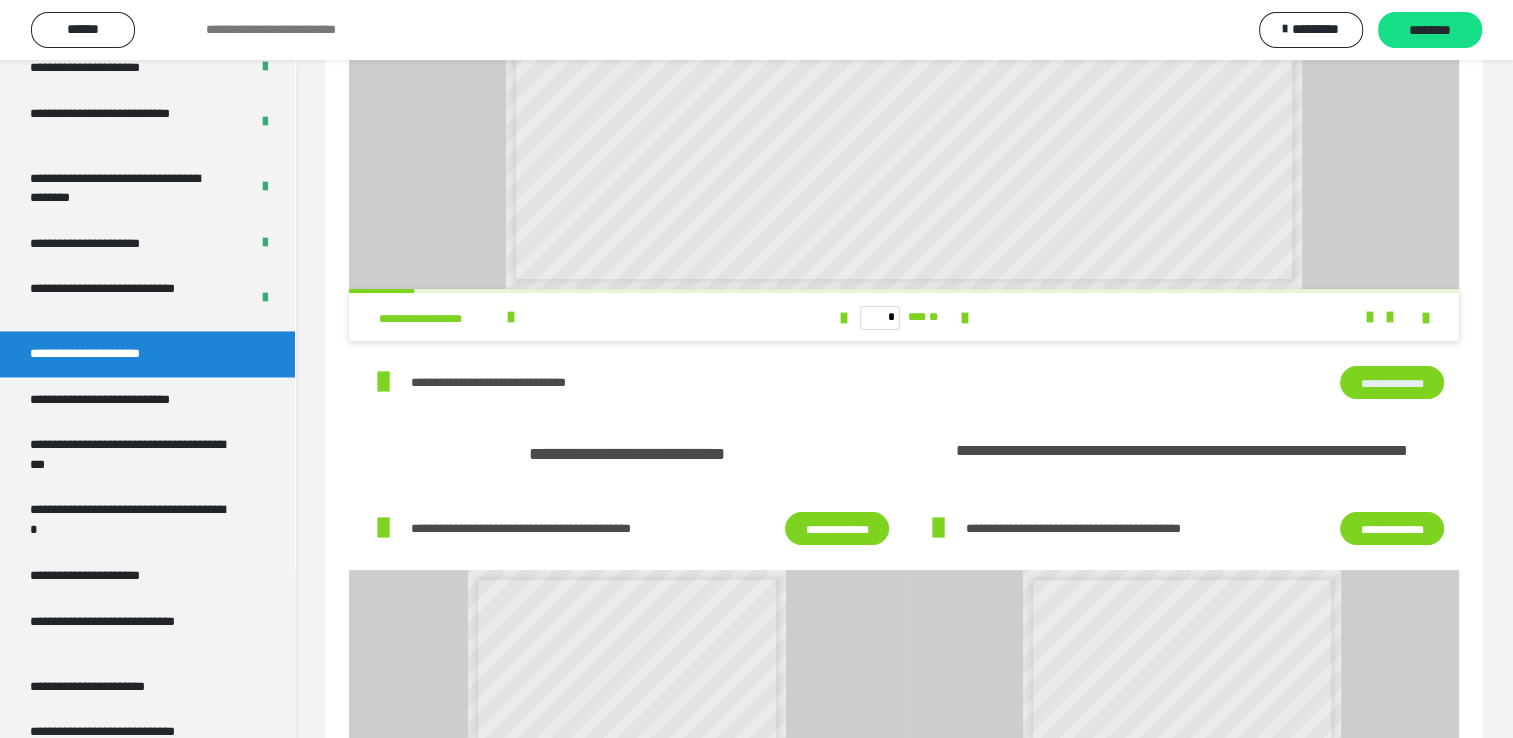 click on "**********" at bounding box center (1392, 383) 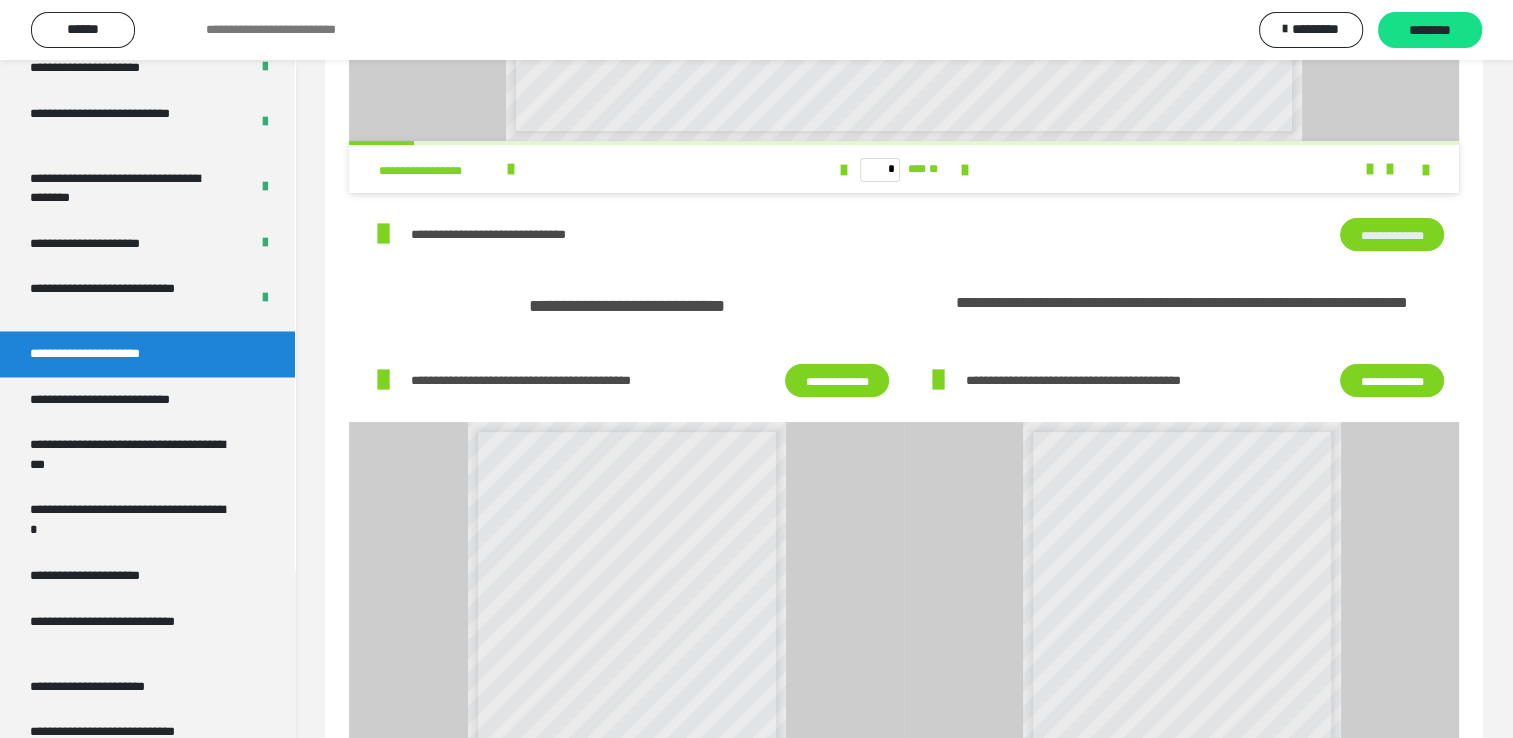 scroll, scrollTop: 500, scrollLeft: 0, axis: vertical 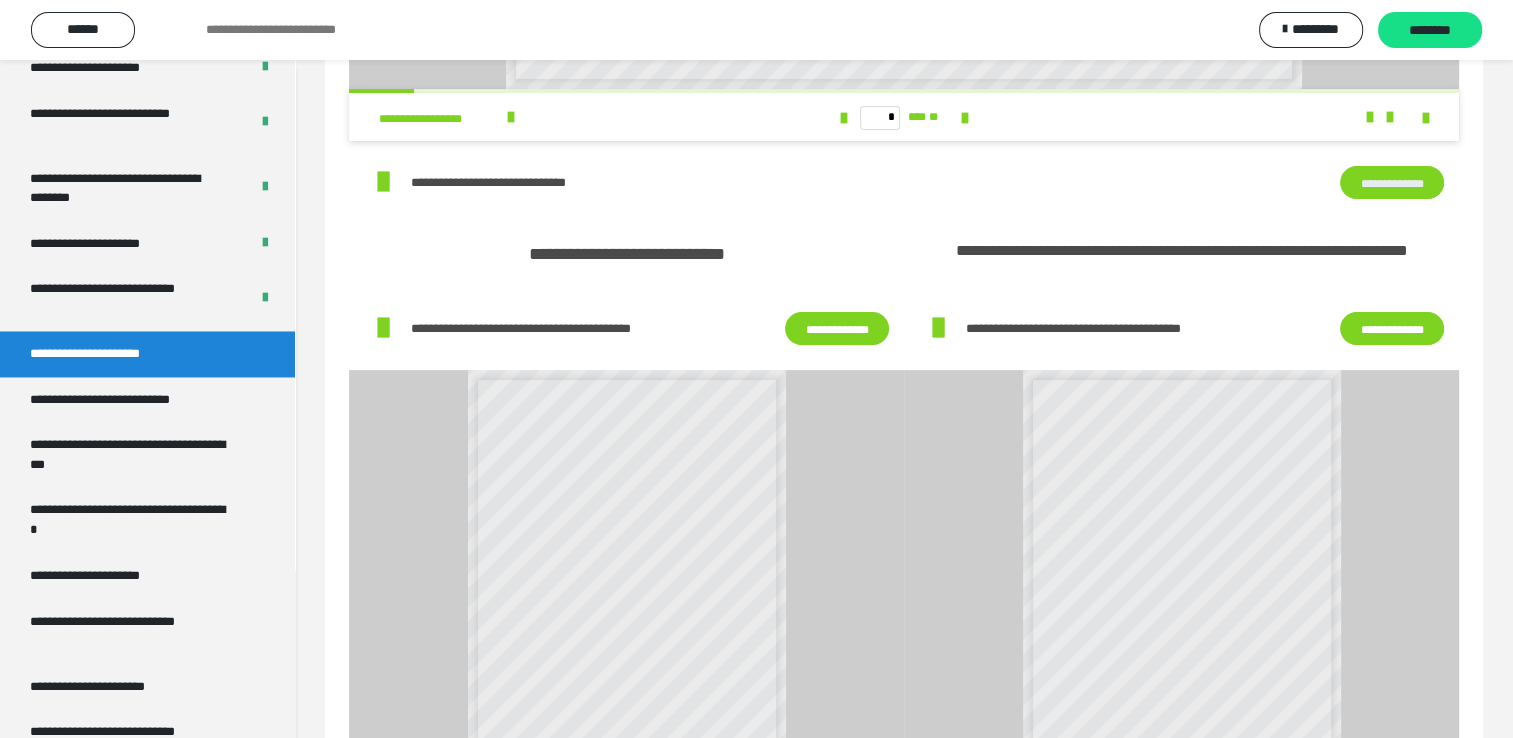 click on "**********" at bounding box center (837, 329) 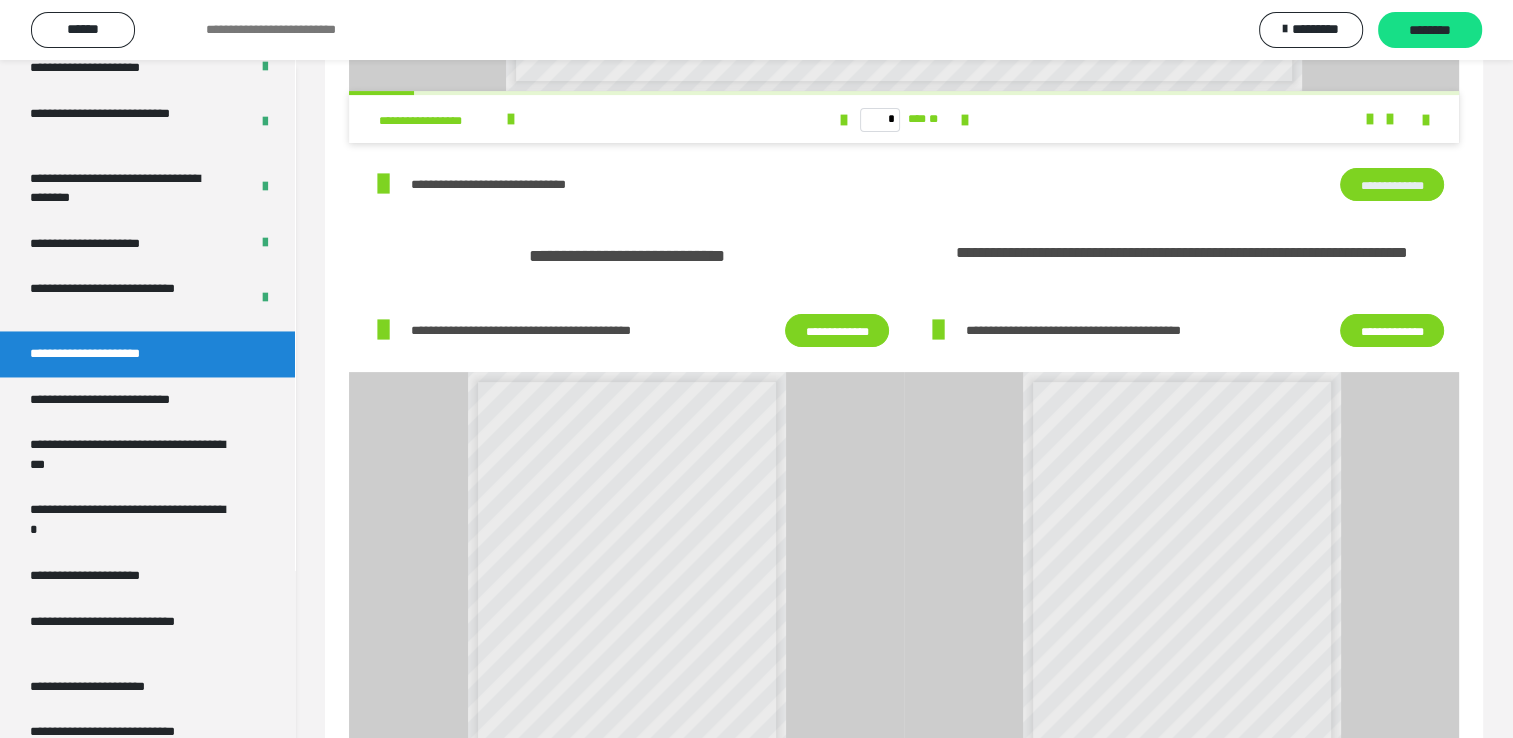 scroll, scrollTop: 500, scrollLeft: 0, axis: vertical 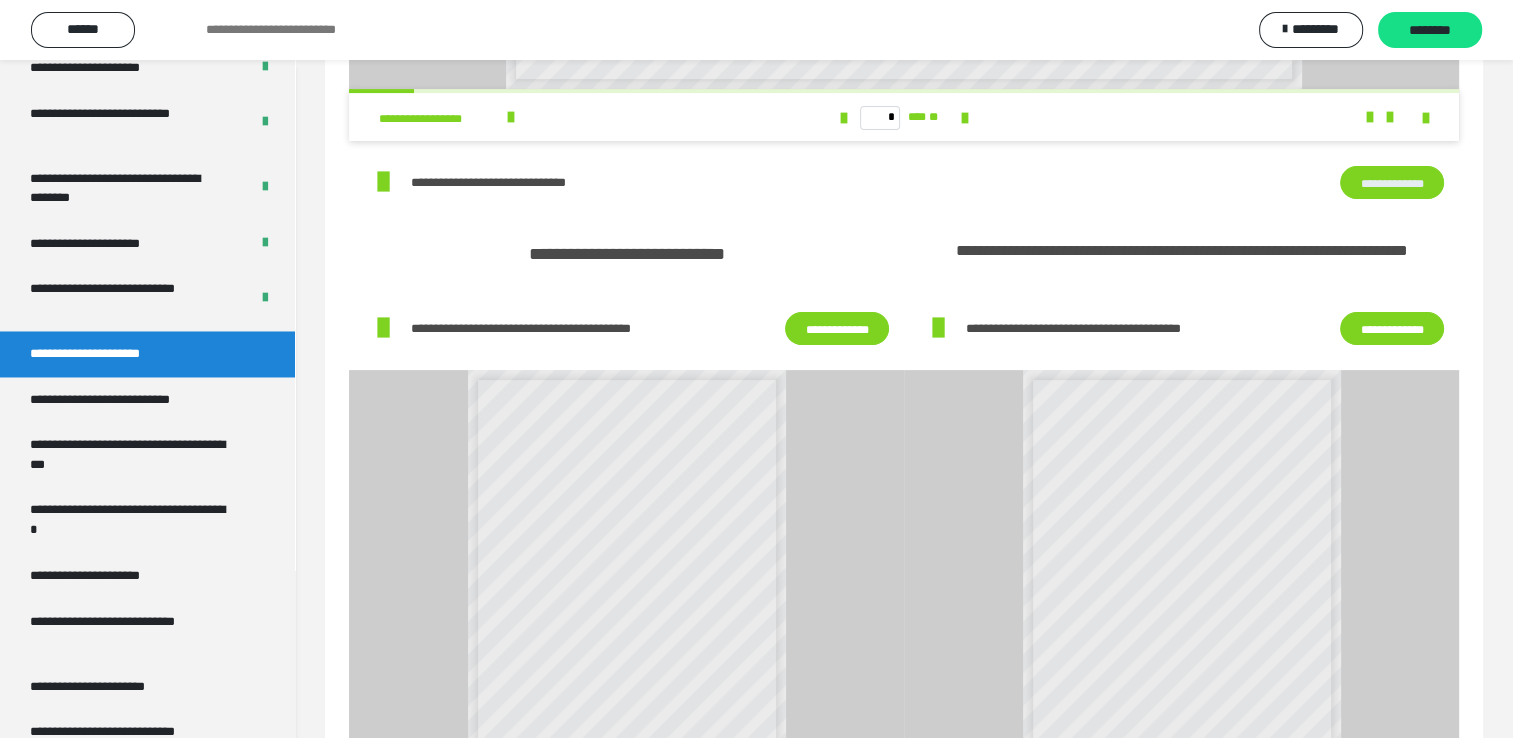click on "**********" at bounding box center (1392, 329) 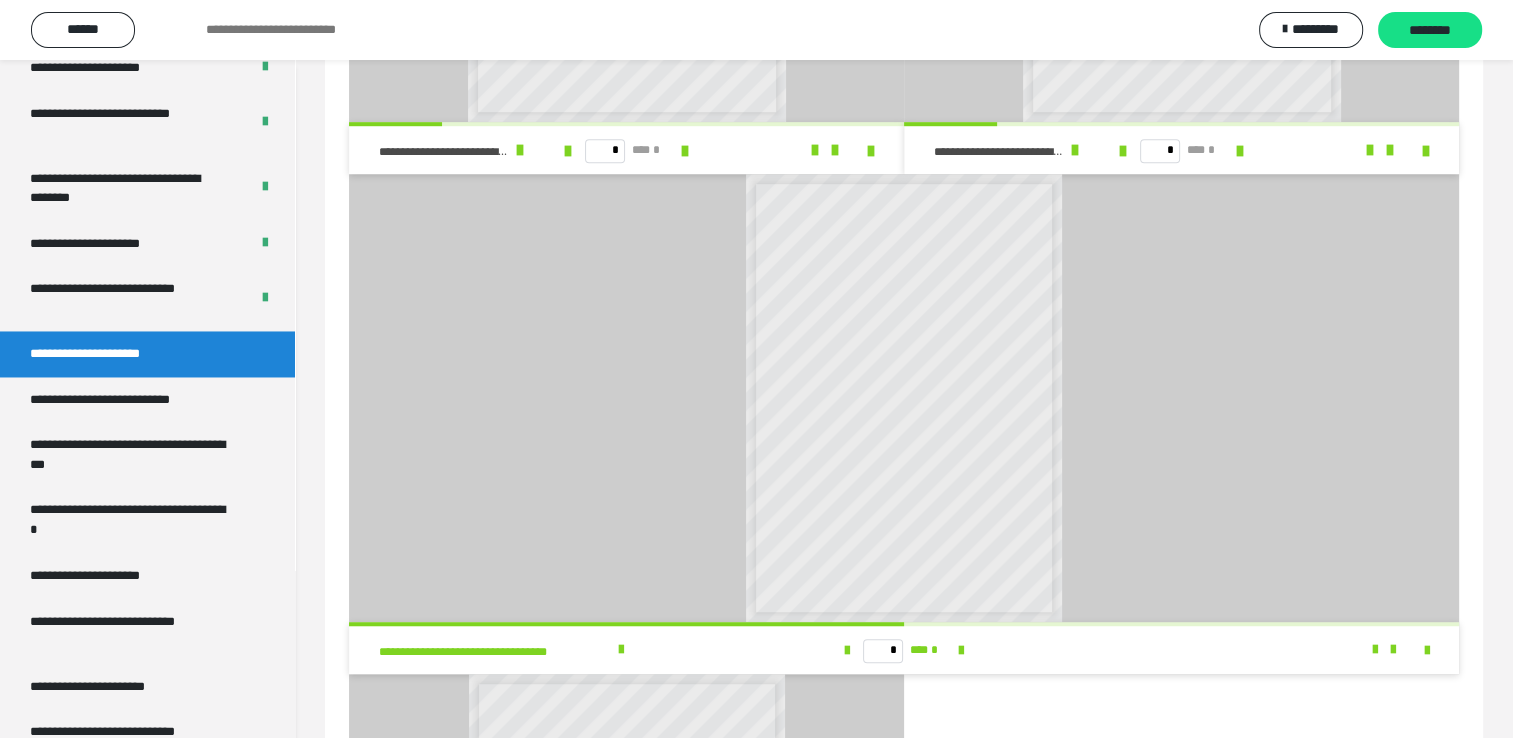 scroll, scrollTop: 1200, scrollLeft: 0, axis: vertical 